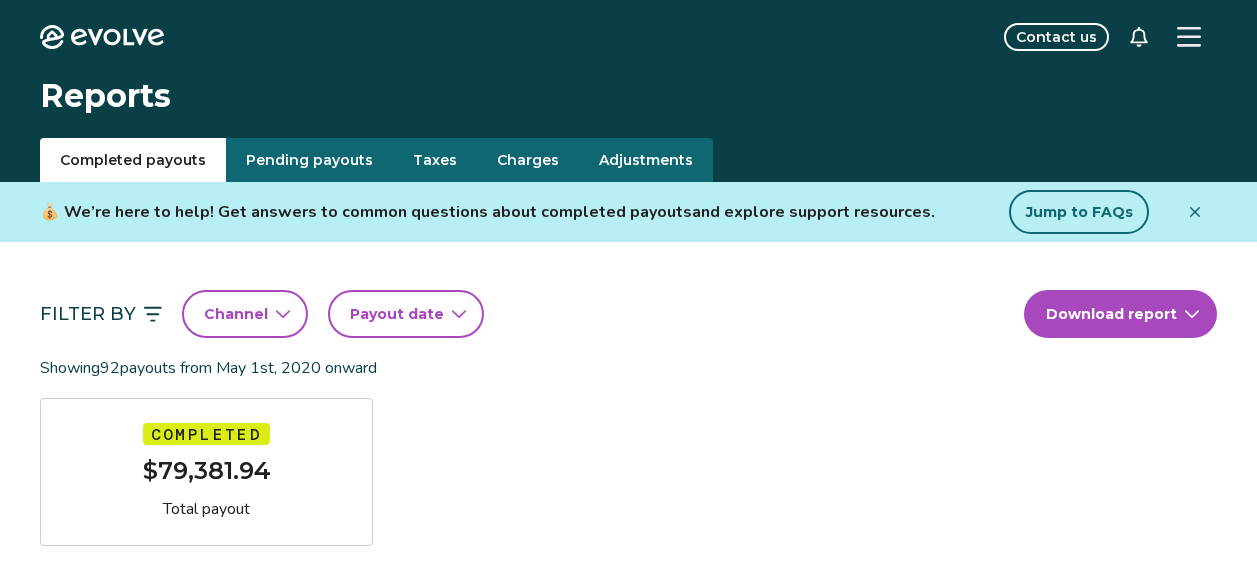 scroll, scrollTop: 0, scrollLeft: 0, axis: both 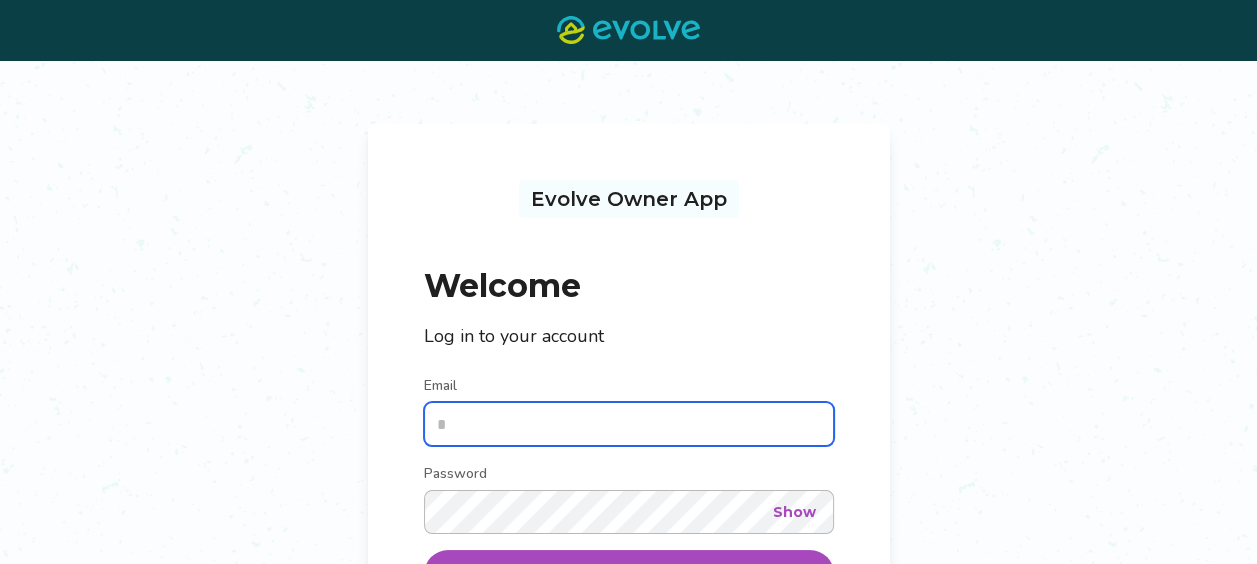 type on "**********" 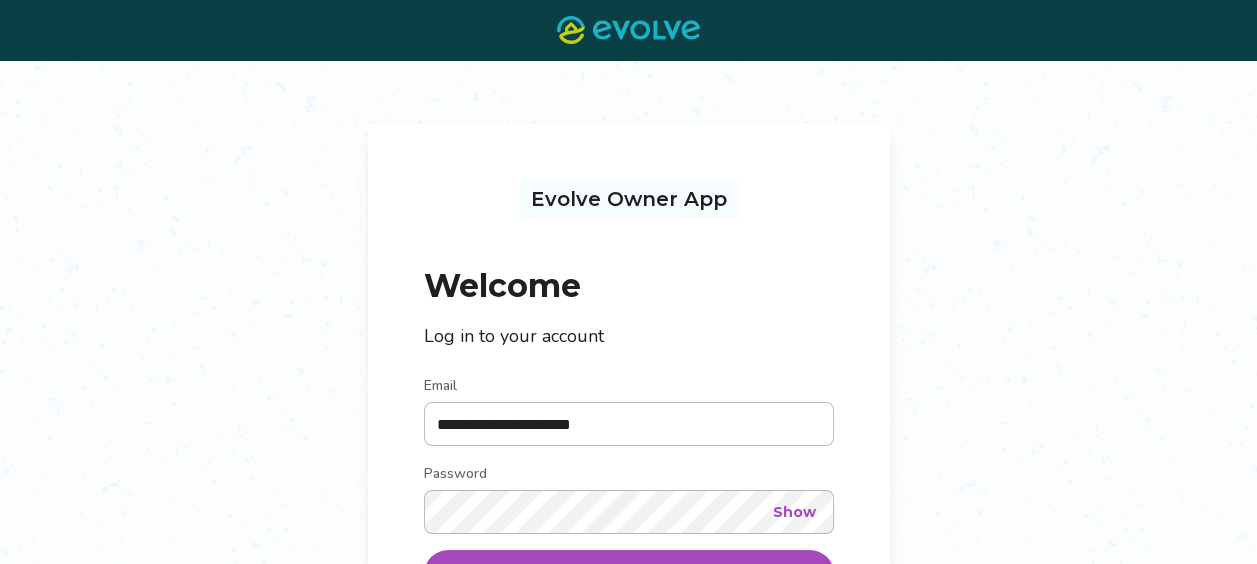 click on "Log in" at bounding box center [629, 574] 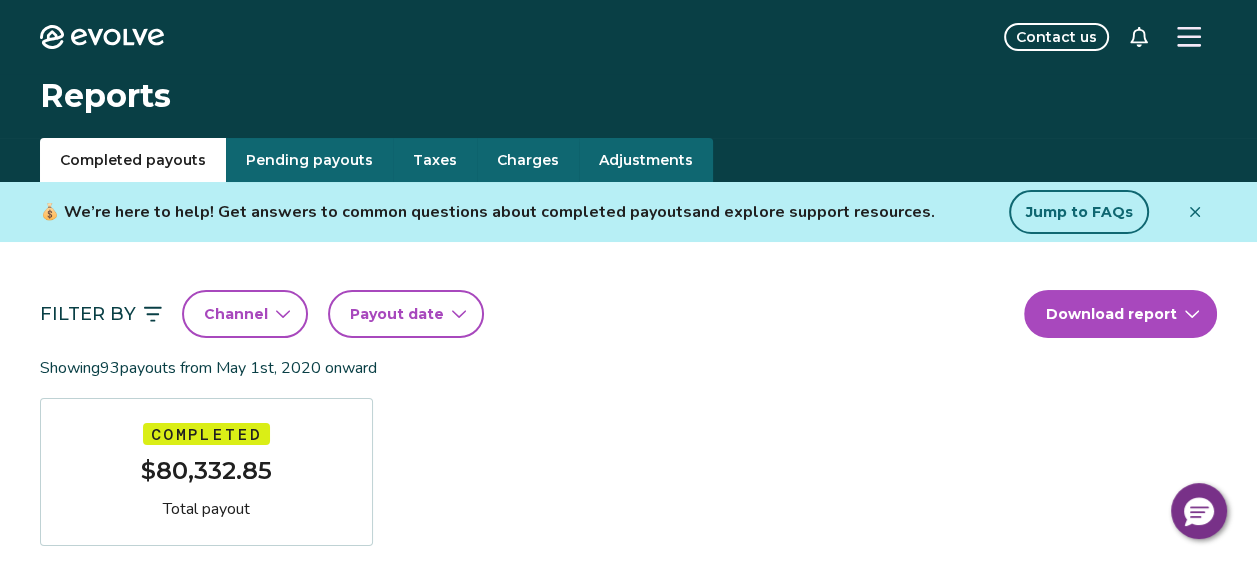 click on "Payout date" at bounding box center (397, 314) 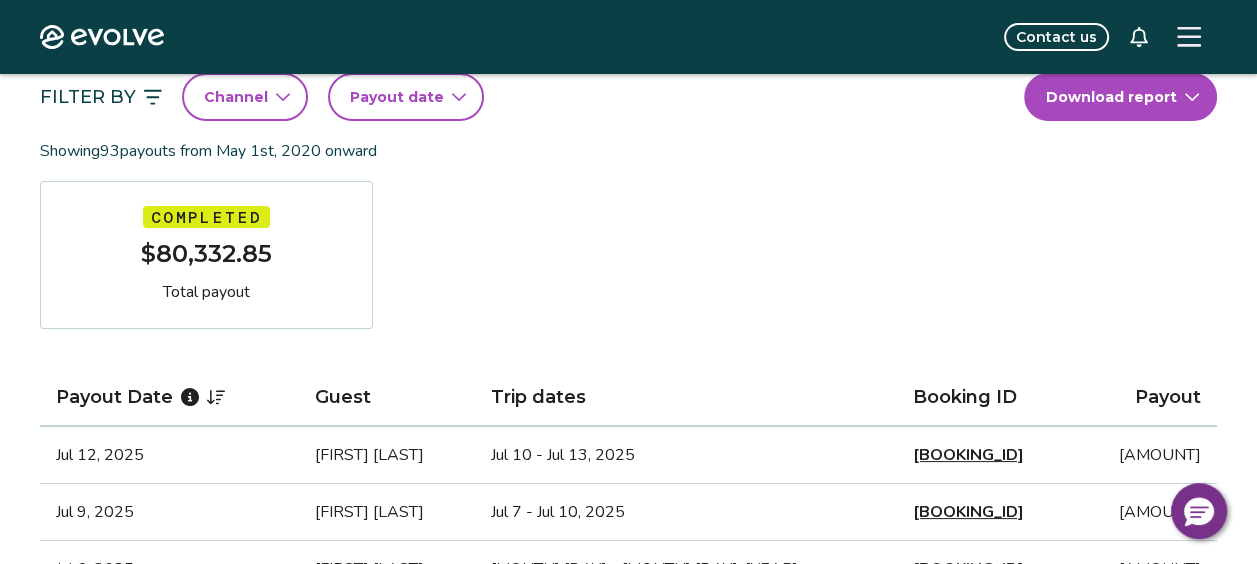 scroll, scrollTop: 135, scrollLeft: 0, axis: vertical 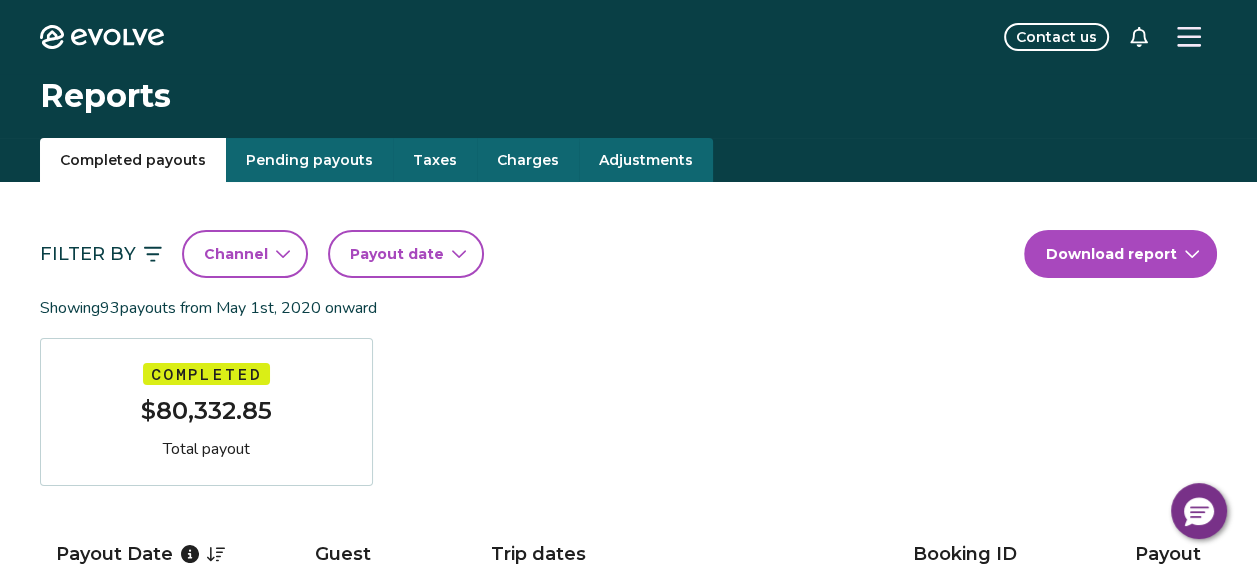 click on "Payout date" at bounding box center (397, 254) 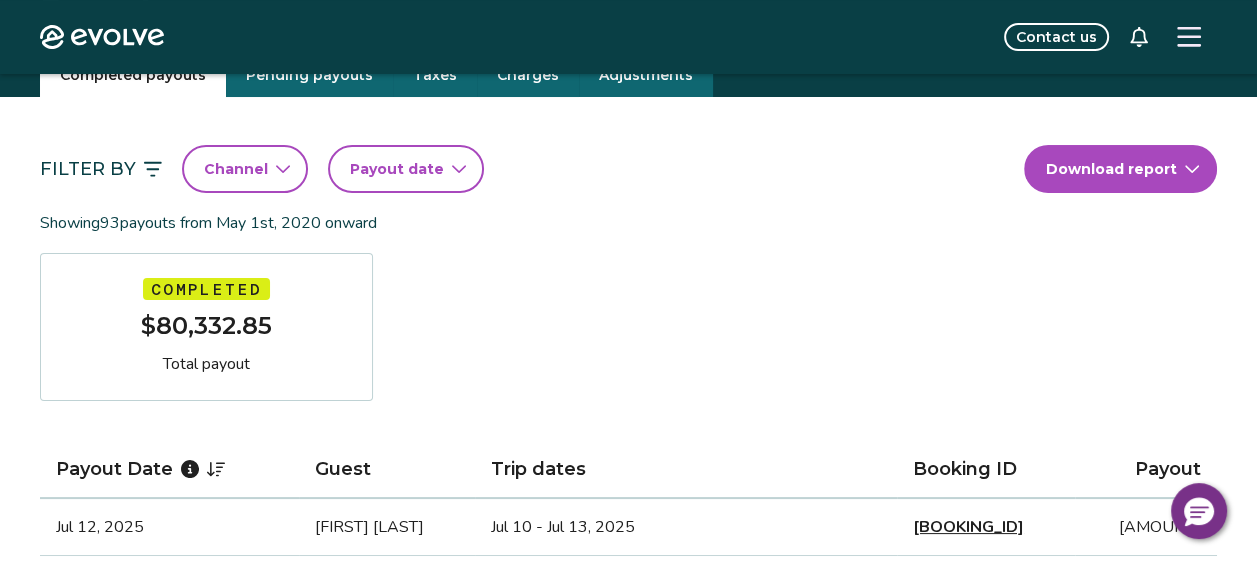 scroll, scrollTop: 0, scrollLeft: 0, axis: both 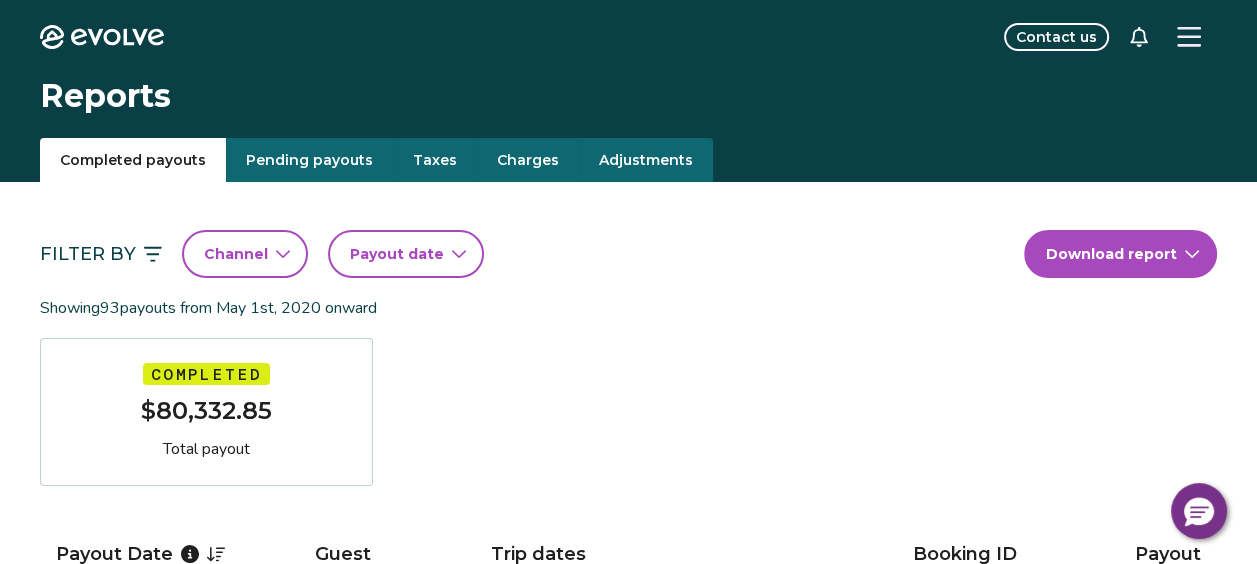 click on "Payout date" at bounding box center (406, 254) 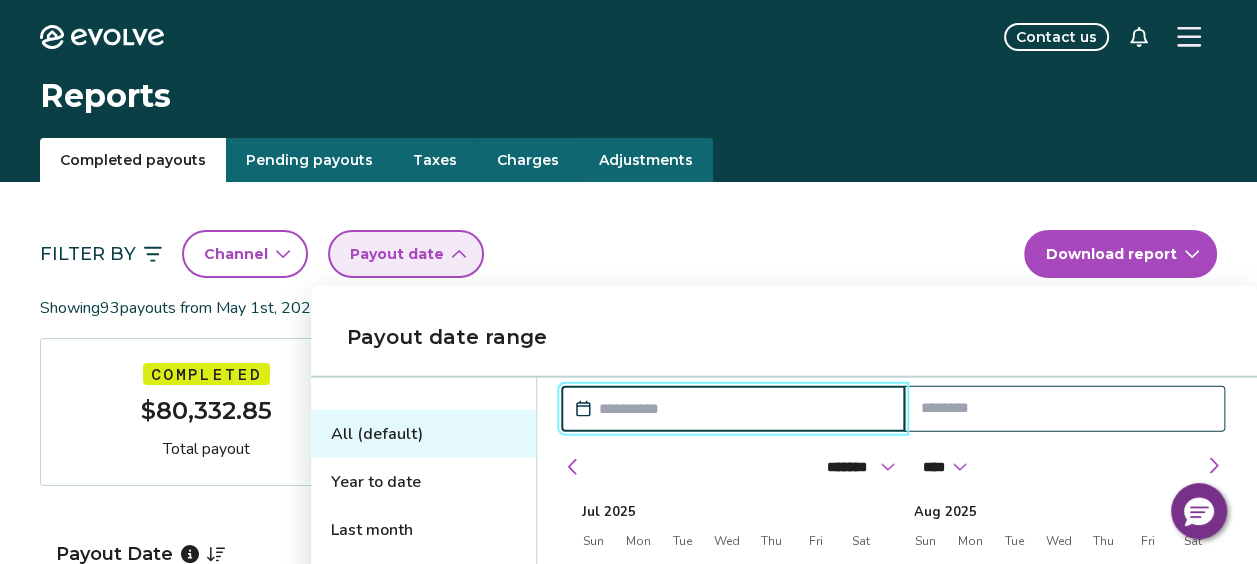 click at bounding box center (743, 409) 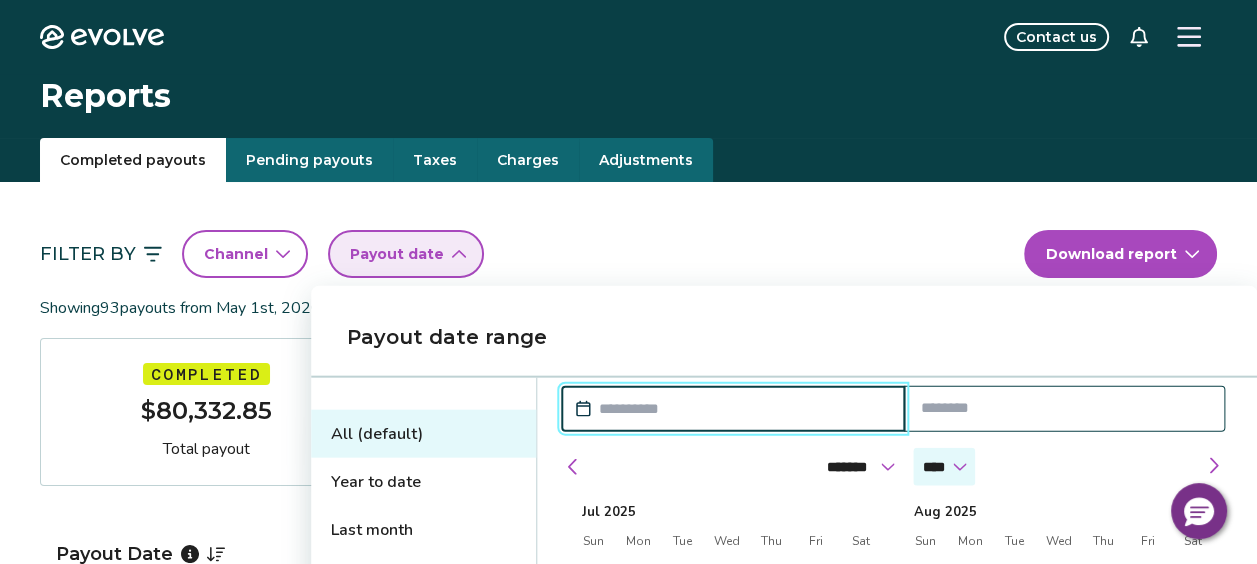 click on "**** **** **** **** **** **** **** **** **** **** **** **** **** **** **** **** **** **** **** **** **** **** **** **** **** ****" at bounding box center (944, 467) 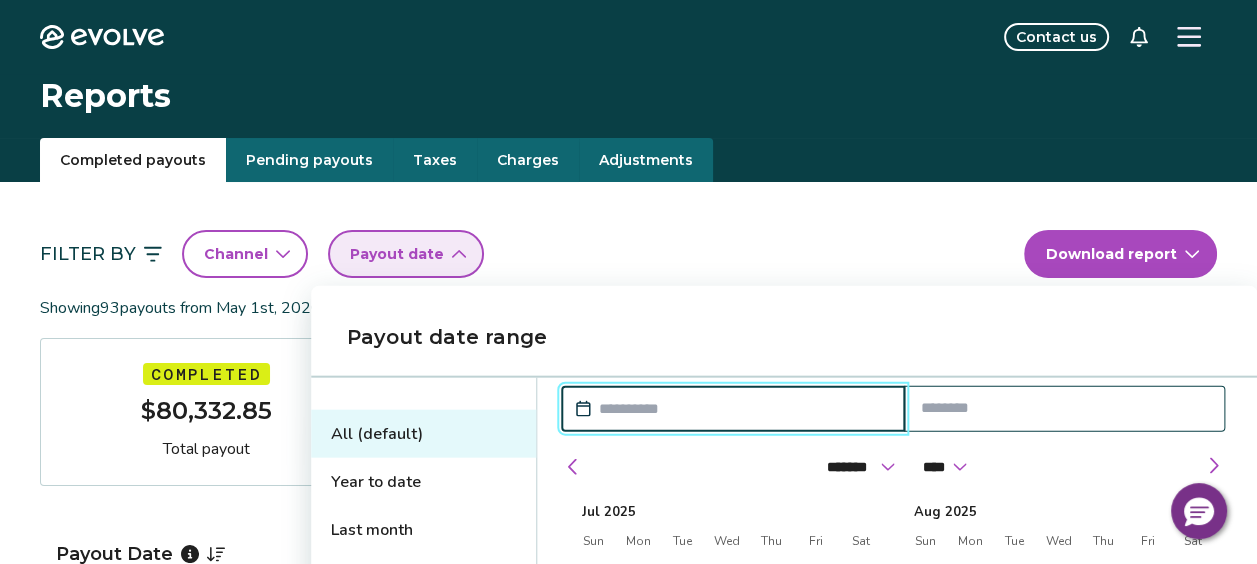 click on "******* ******** ***** ***** *** **** **** ****** ********* ******* ******** ******** **** **** **** **** **** **** **** **** **** **** **** **** **** **** **** **** **** **** **** **** **** **** **** **** **** ****" at bounding box center [893, 462] 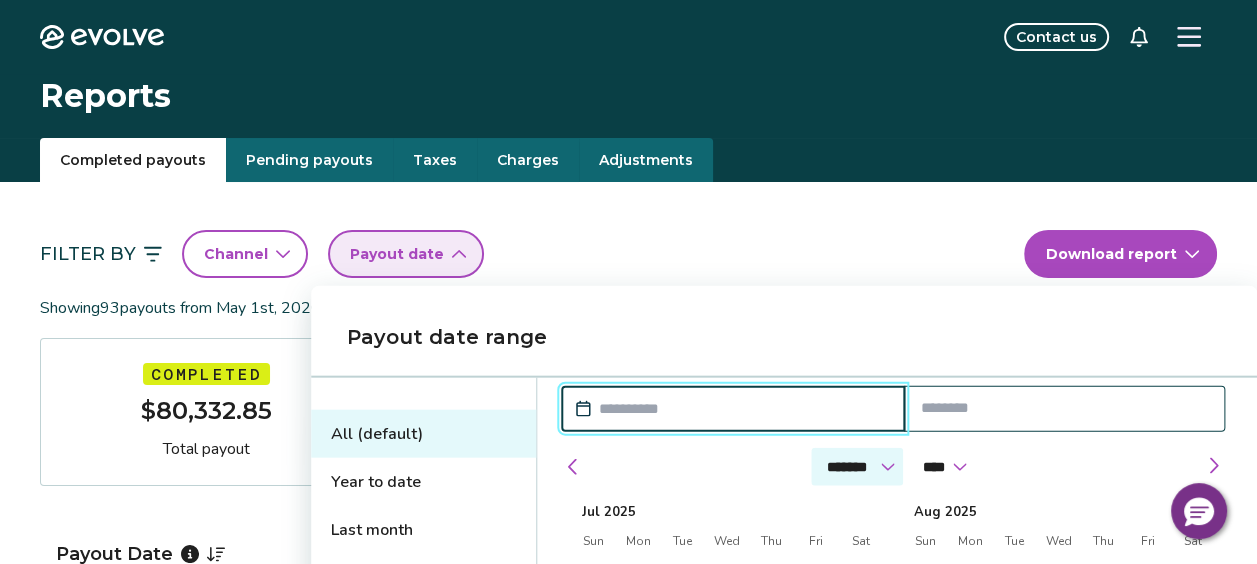 click on "******* ******** ***** ***** *** **** **** ****** ********* ******* ******** ********" at bounding box center (857, 467) 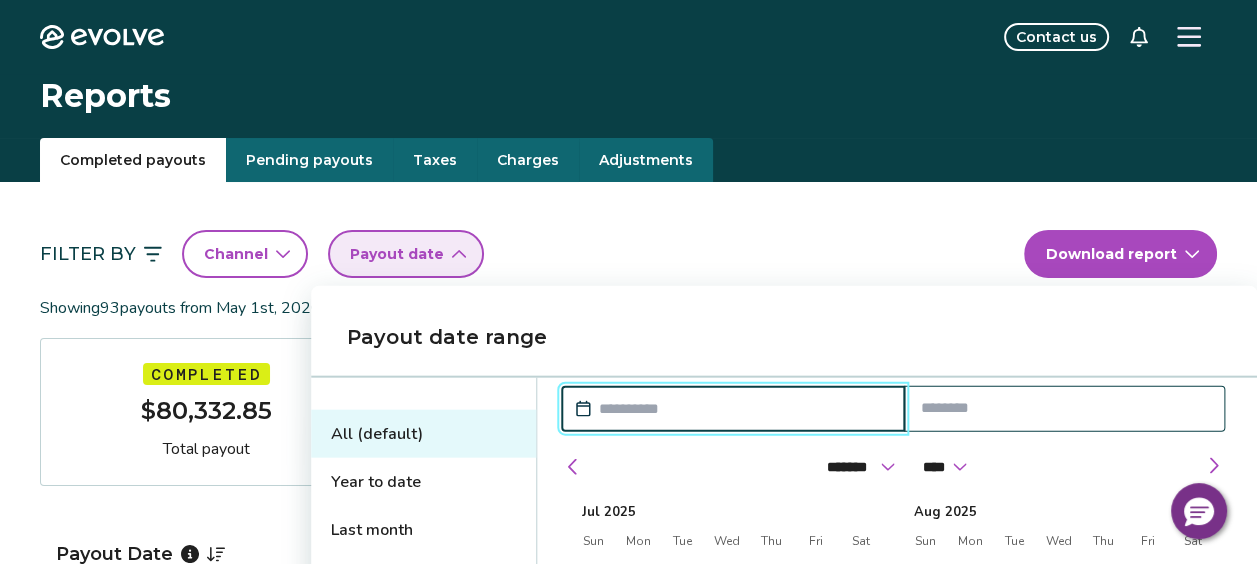 select on "*" 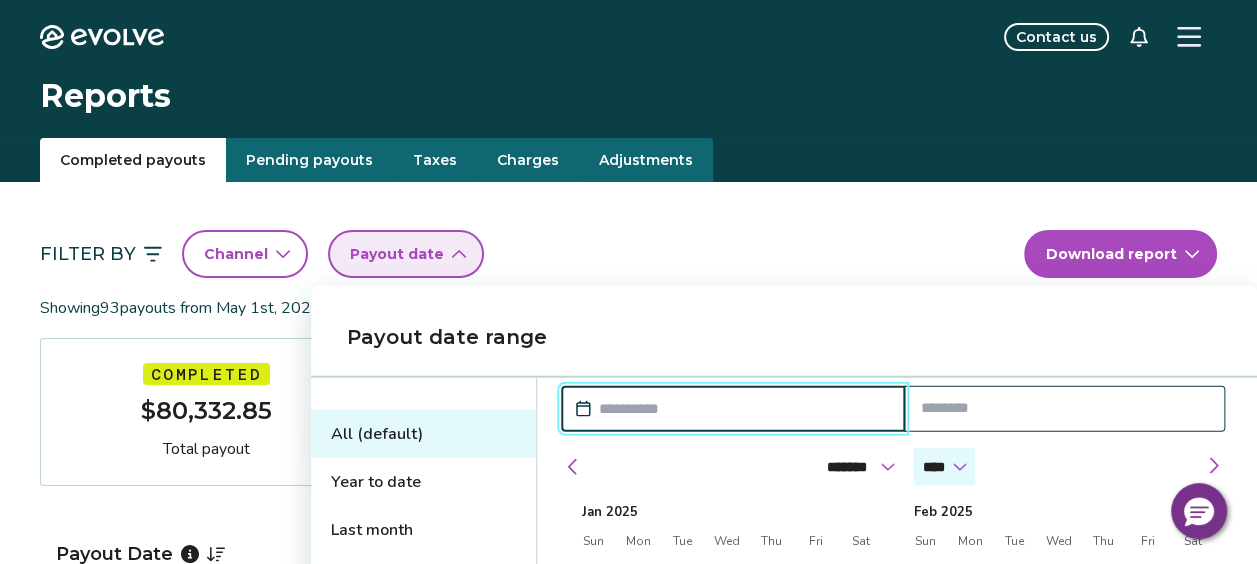 click on "**** **** **** **** **** **** **** **** **** **** **** **** **** **** **** **** **** **** **** **** **** **** **** **** **** ****" at bounding box center (944, 467) 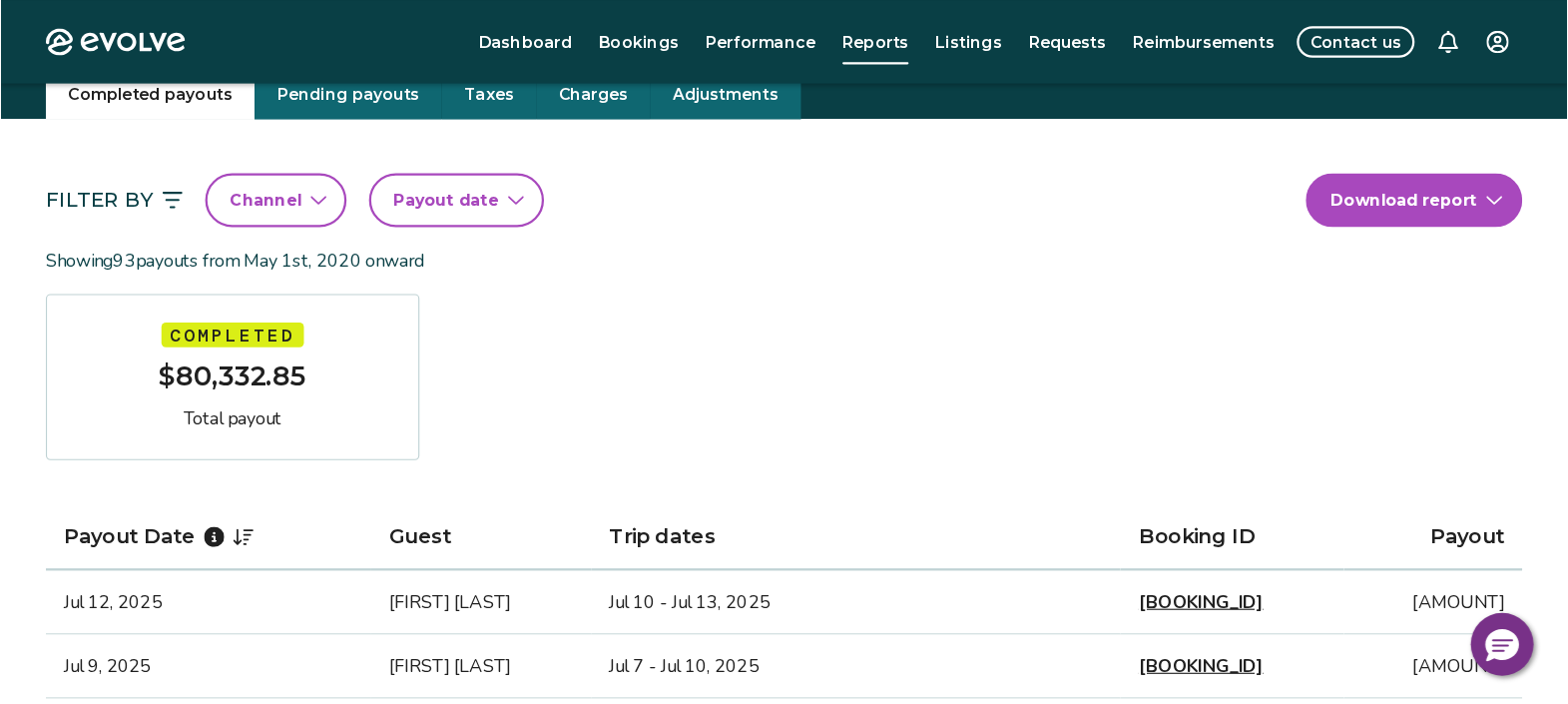 scroll, scrollTop: 76, scrollLeft: 0, axis: vertical 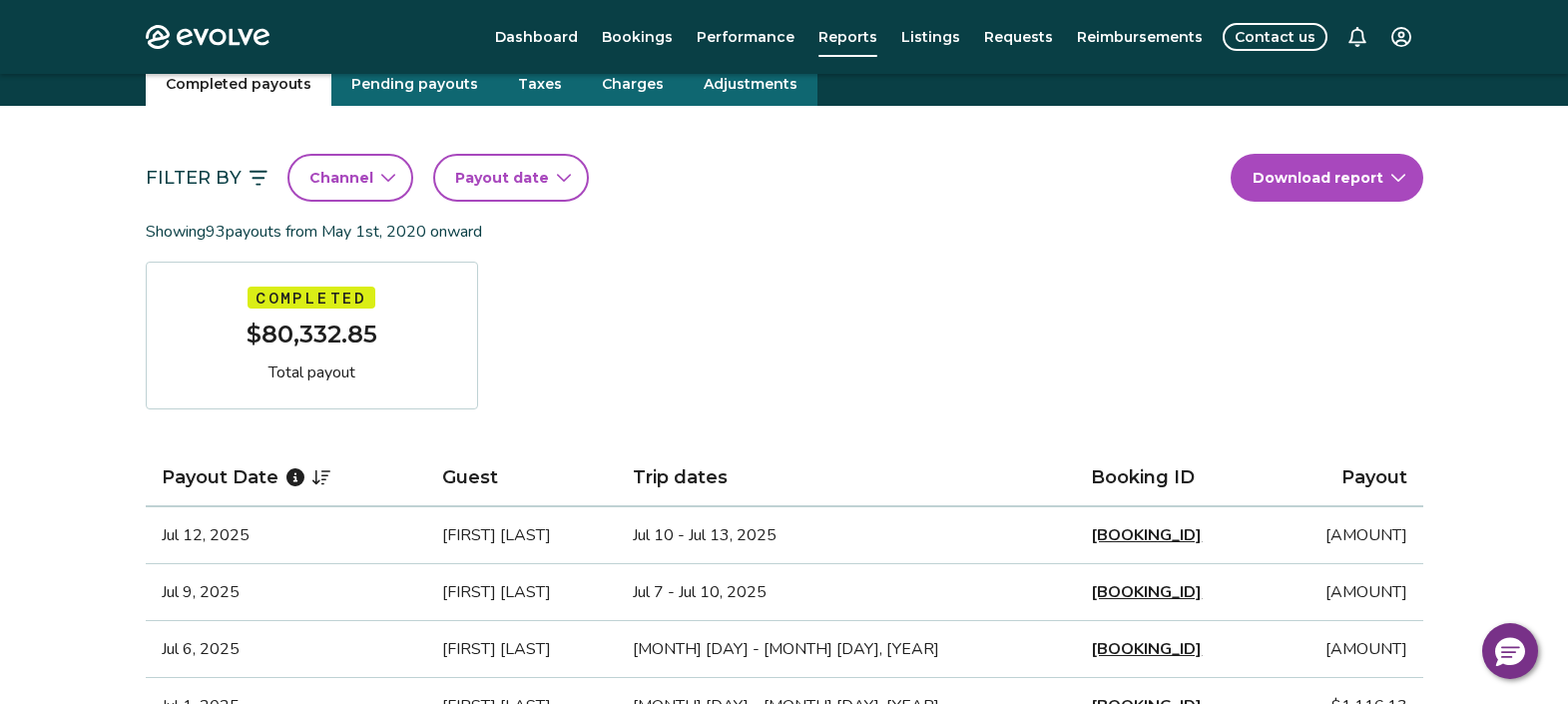 drag, startPoint x: 1253, startPoint y: 0, endPoint x: 523, endPoint y: 173, distance: 750.2193 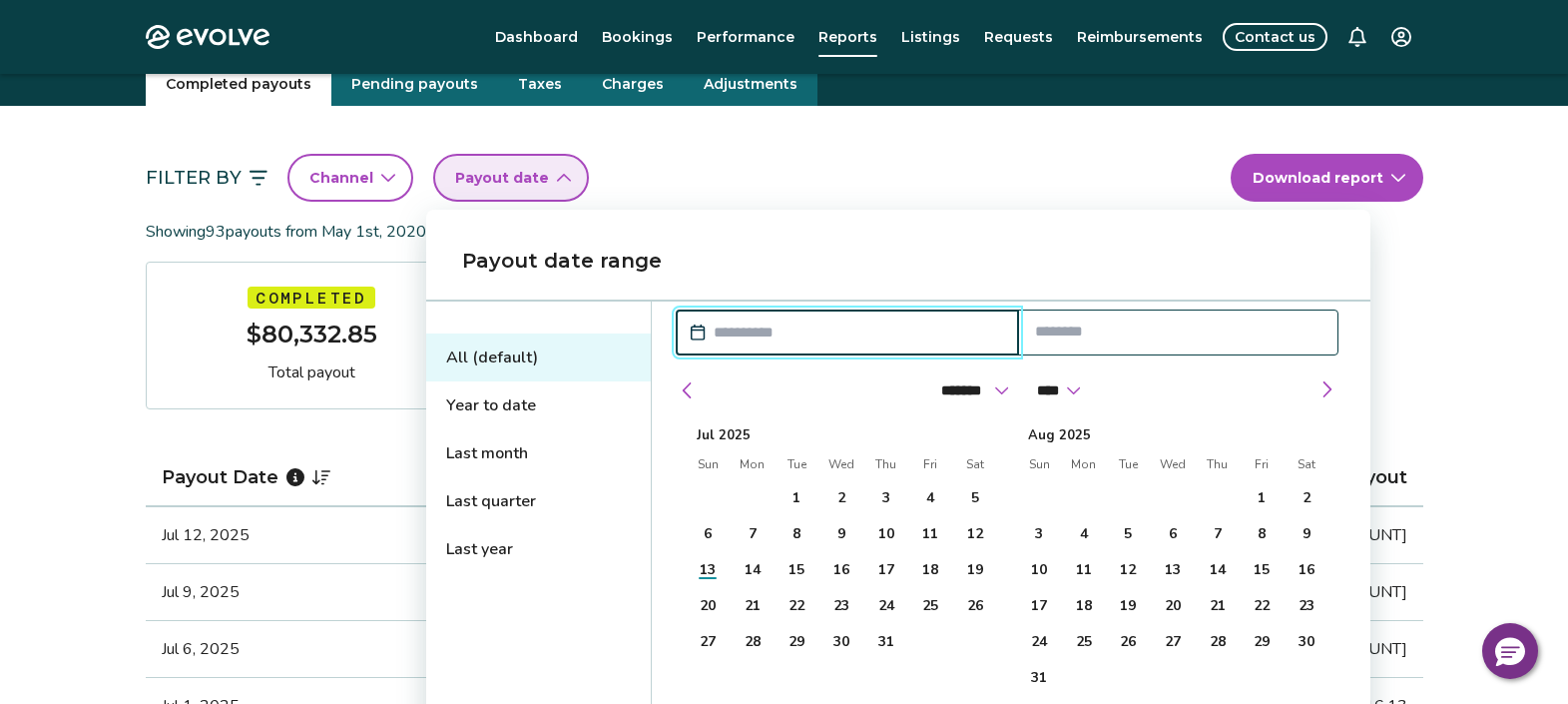 click on "Last year" at bounding box center [538, 549] 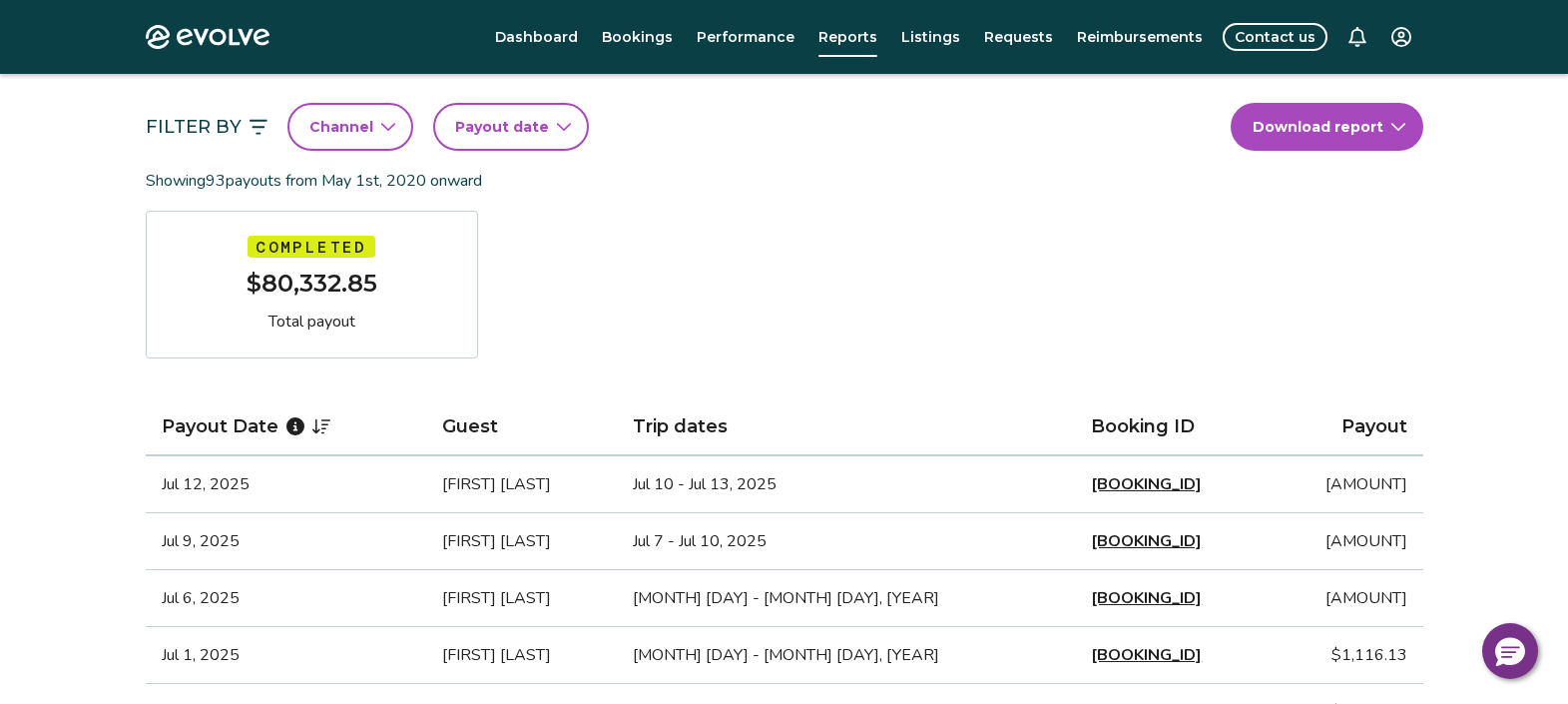 scroll, scrollTop: 84, scrollLeft: 0, axis: vertical 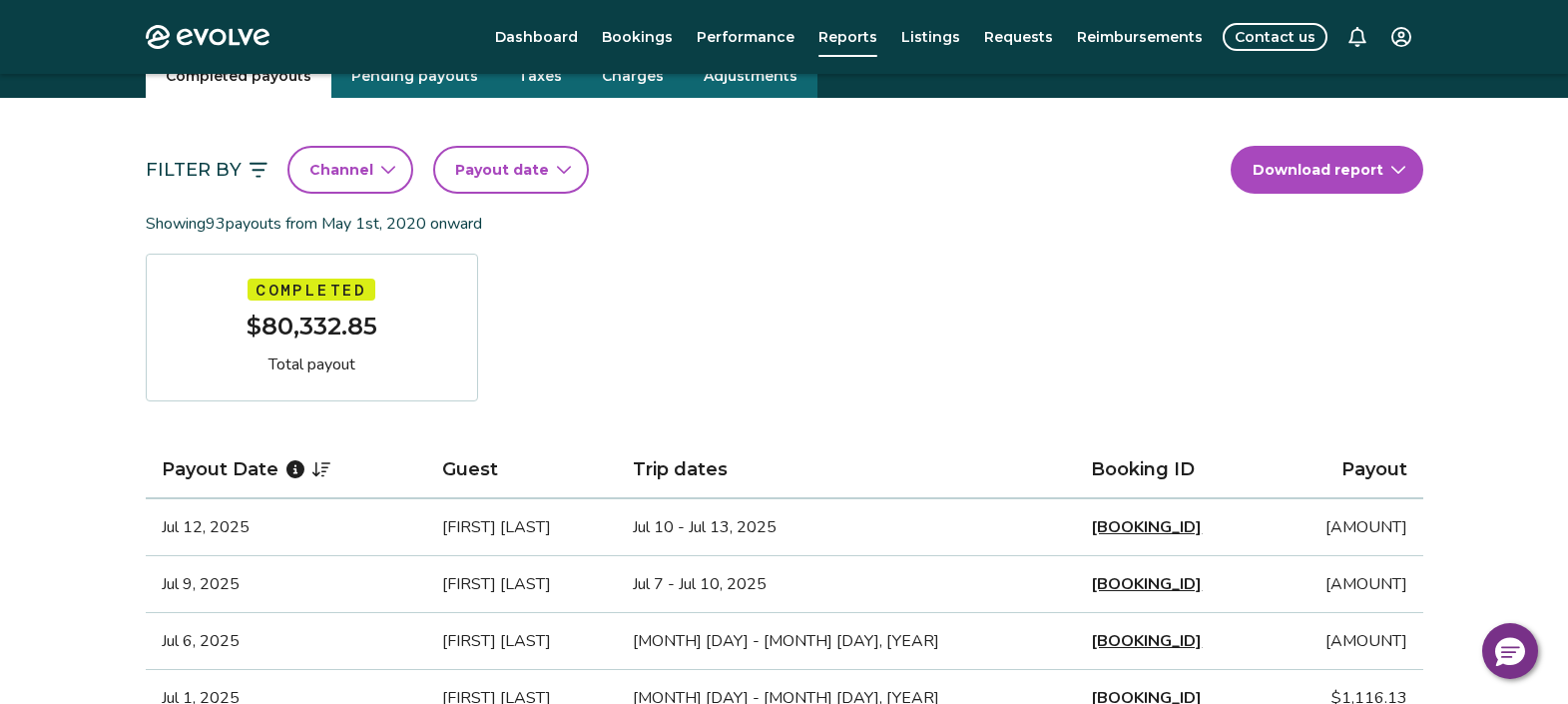 click on "Filter By  Channel Payout date Download   report" at bounding box center [784, 170] 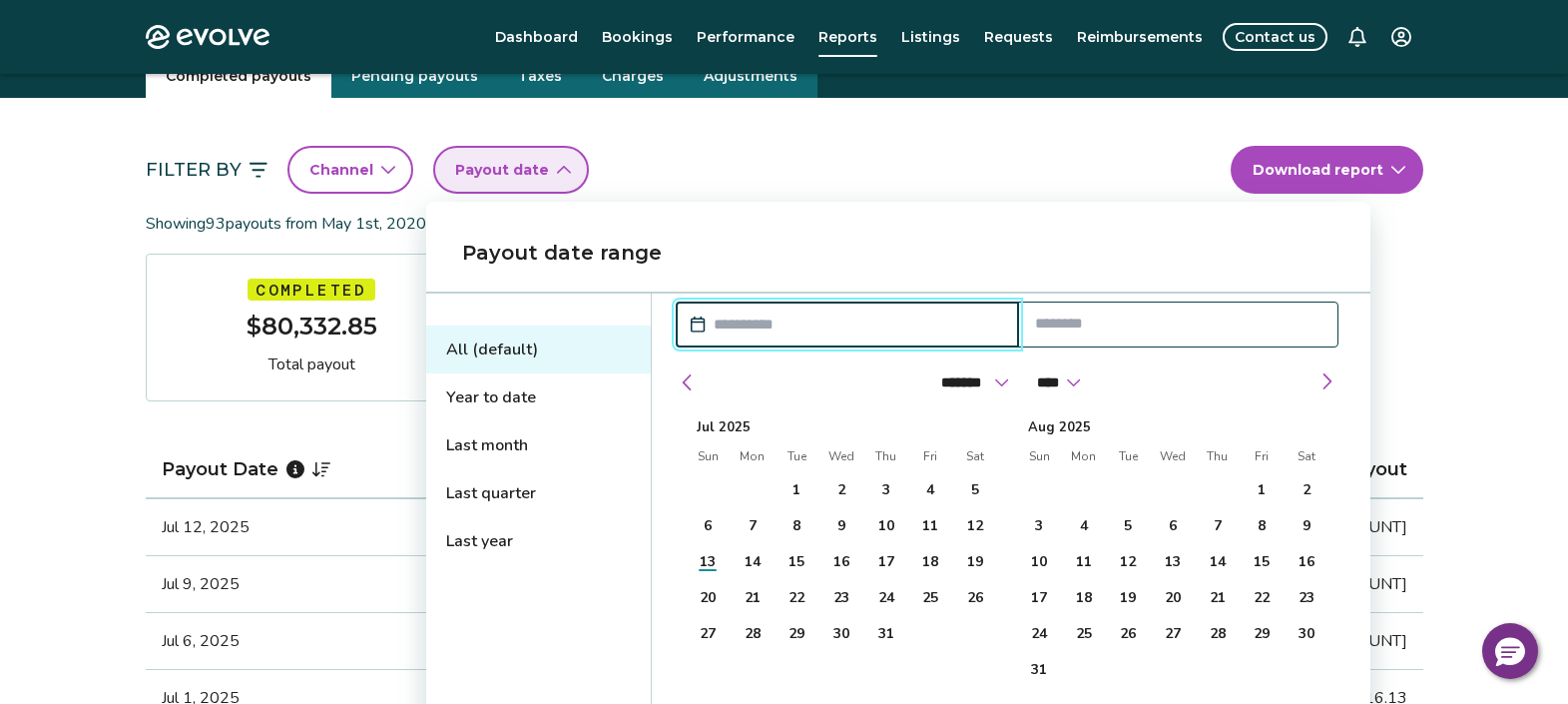 click on "Last year" at bounding box center (538, 541) 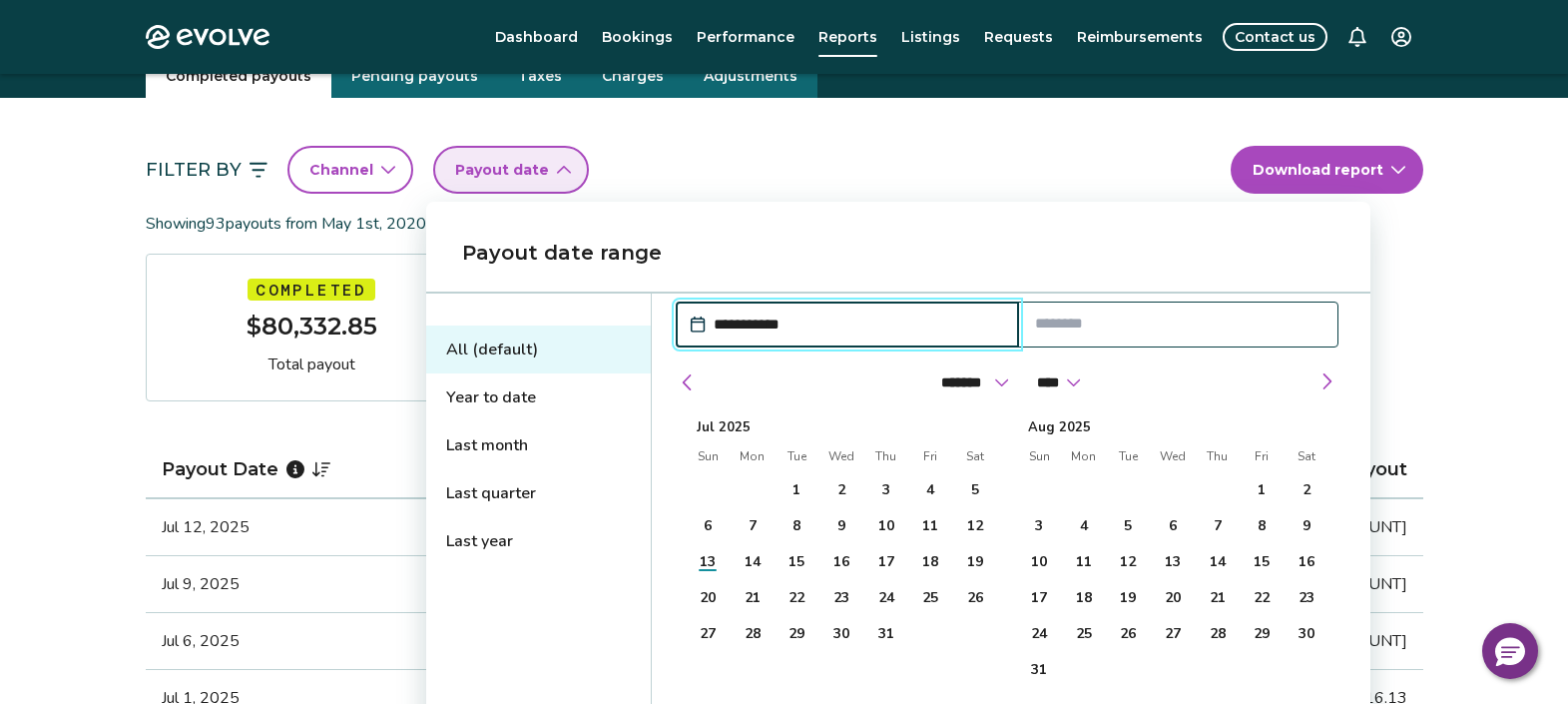 type on "**********" 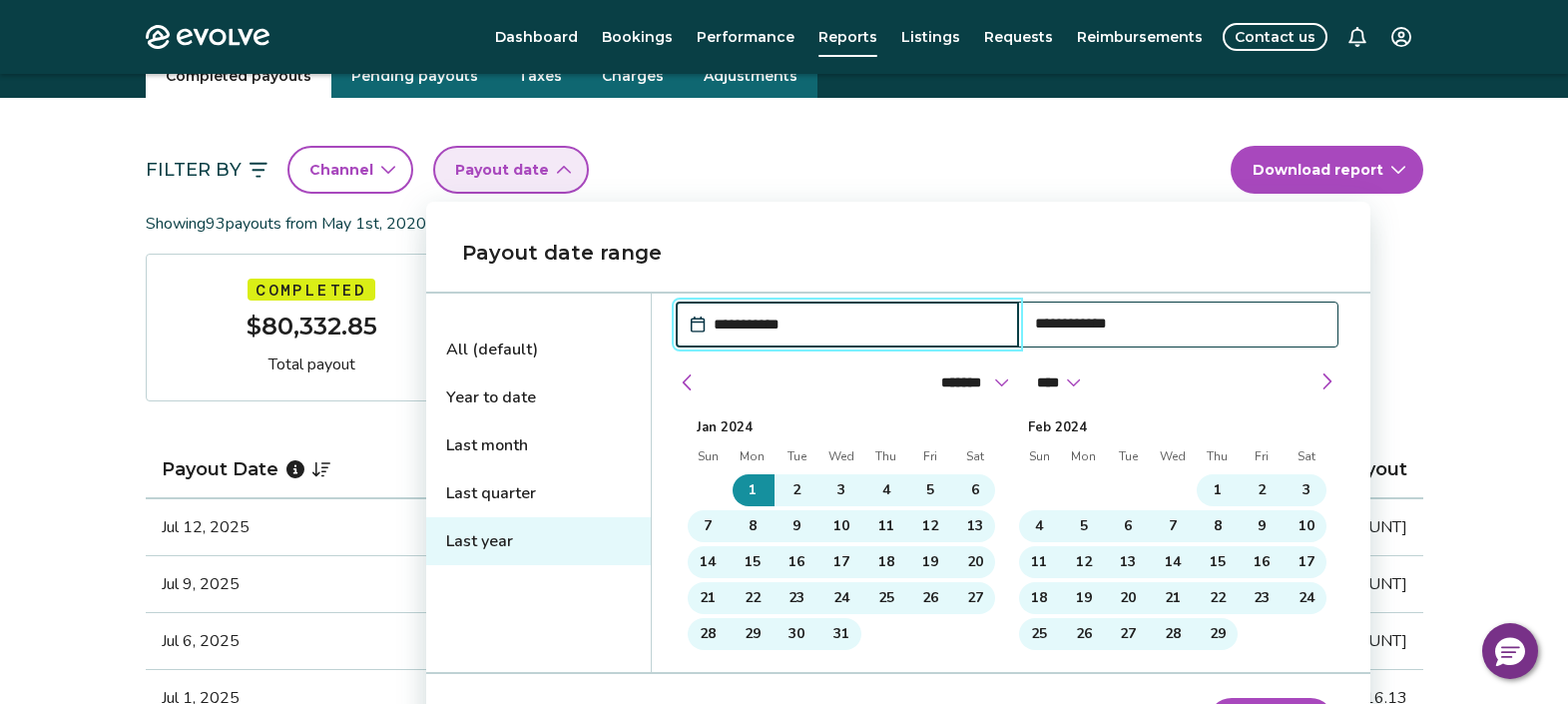 click on "Apply dates" at bounding box center (1271, 722) 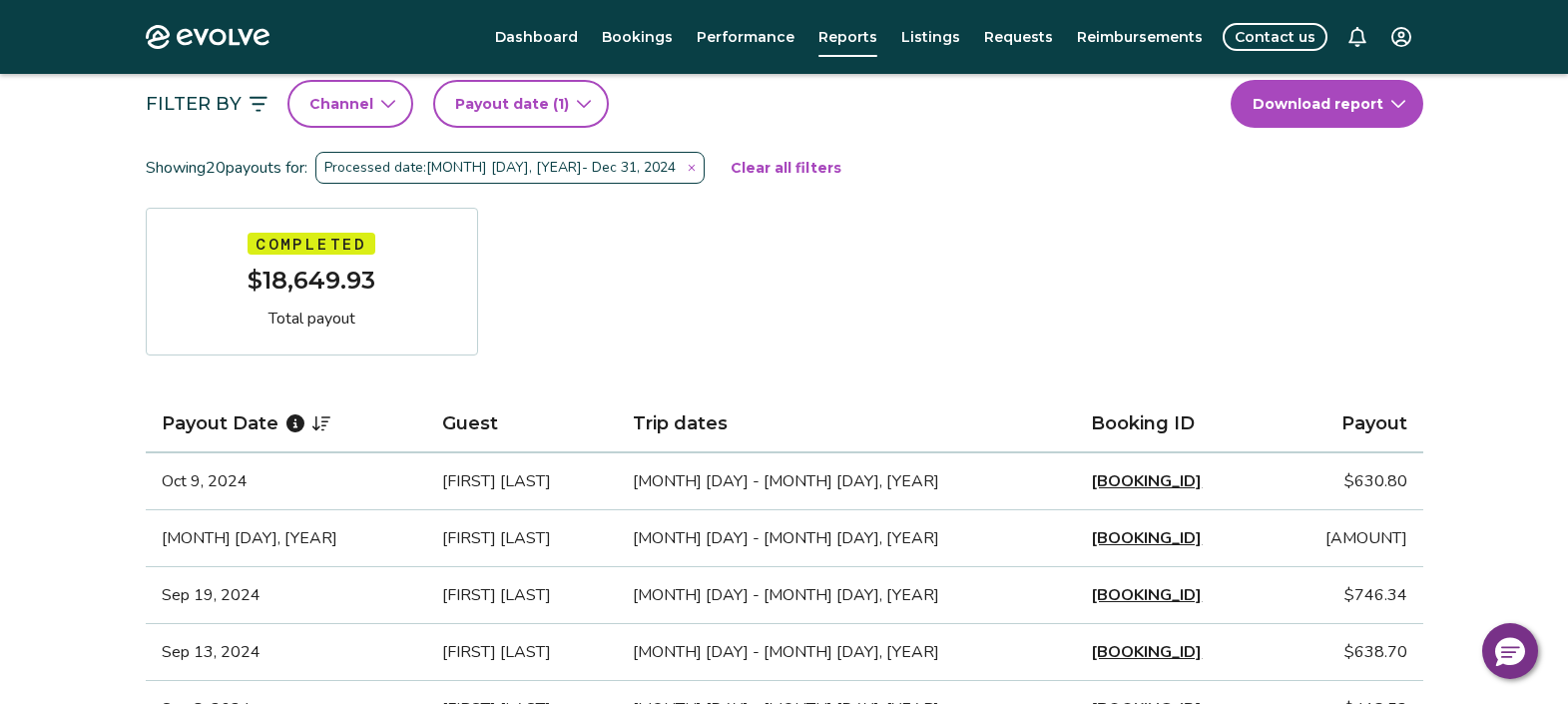 scroll, scrollTop: 151, scrollLeft: 0, axis: vertical 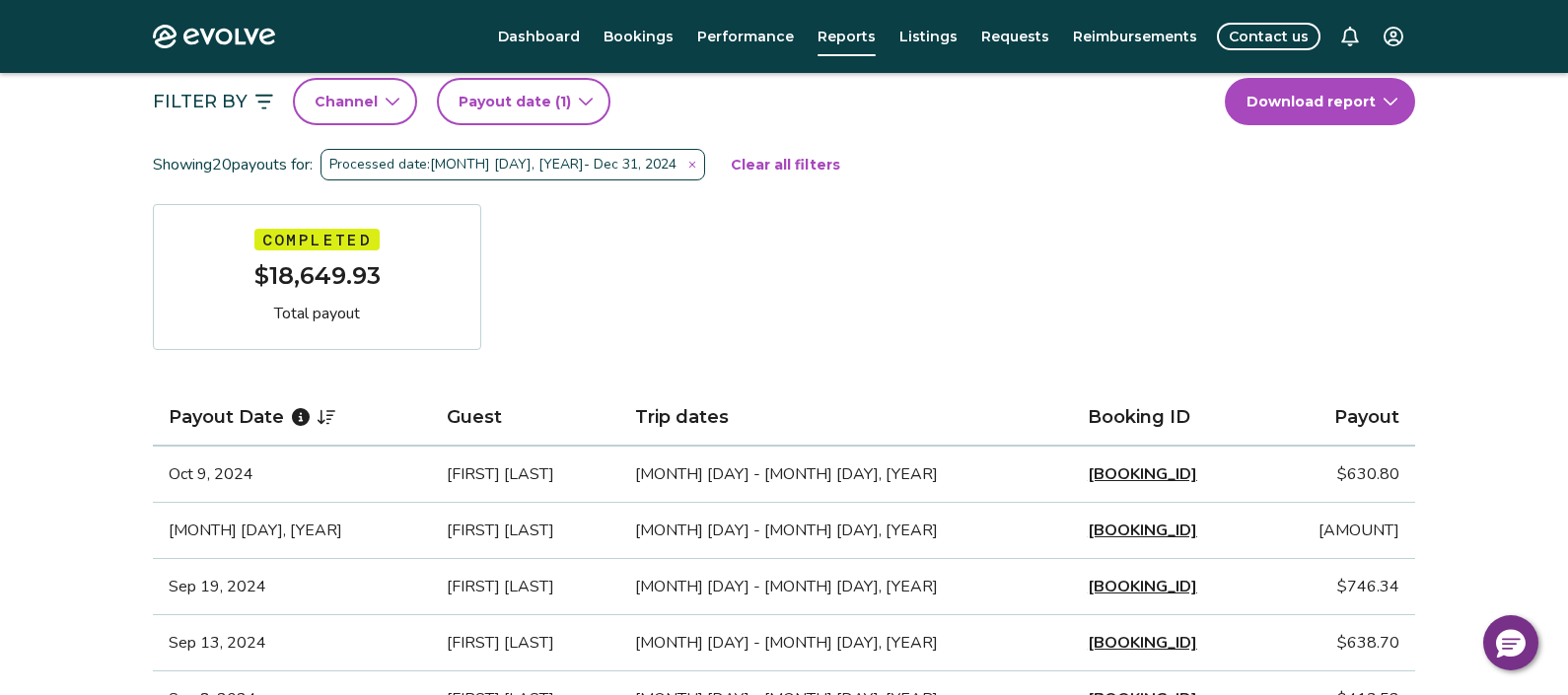 click on "Evolve Dashboard Bookings Performance Reports Listings Requests Reimbursements Contact us Reports Completed payouts Pending payouts Taxes Charges Adjustments Filter By Channel Payout date (1) Download report Showing 20 payouts for: Processed date: [MONTH] [DAY], [YEAR] - [MONTH] [DAY], [YEAR] Clear all filters Completed $[AMOUNT] Total payout Payout Date Guest Trip dates Booking ID Payout [MONTH] [DAY], [YEAR] [FIRST] [LAST] [MONTH] [DAY] - [MONTH] [DAY], [YEAR] [BOOKING_ID] $[AMOUNT] [MONTH] [DAY], [YEAR] [FIRST] [LAST] [MONTH] [DAY] - [MONTH] [DAY], [YEAR] [BOOKING_ID] $[AMOUNT] [MONTH] [DAY], [YEAR] [FIRST] [LAST] [MONTH] [DAY] - [MONTH] [DAY], [YEAR] [BOOKING_ID] $[AMOUNT] [MONTH] [DAY], [YEAR] [FIRST] [LAST] [MONTH] [DAY] - [MONTH] [DAY], [YEAR] [BOOKING_ID] $[AMOUNT] [MONTH] [DAY], [YEAR] [FIRST] [LAST] [MONTH] [DAY] - [MONTH] [DAY], [YEAR] [BOOKING_ID] $[AMOUNT] [MONTH] [DAY], [YEAR] [FIRST] [LAST] [MONTH] [DAY] - [MONTH] [DAY], [YEAR] [BOOKING_ID] $[AMOUNT] [MONTH] [DAY], [YEAR] [FIRST] [LAST] [MONTH] [DAY] - [MONTH] [DAY], [YEAR] [BOOKING_ID] $[AMOUNT] [MONTH] [DAY], [YEAR] [FIRST] [LAST] [MONTH] [DAY] - [MONTH] [DAY], [YEAR] [BOOKING_ID] $[AMOUNT] [MONTH] [DAY], [YEAR] [FIRST] [LAST] [MONTH] [DAY] - [MONTH] [DAY], [YEAR] [BOOKING_ID] $[AMOUNT] [MONTH] [DAY], [YEAR] [FIRST] [LAST] [MONTH] [DAY] - [MONTH] [DAY], [YEAR] [BOOKING_ID] $[AMOUNT] [MONTH] [DAY], [YEAR] [FIRST] [LAST] [MONTH] [DAY] - [MONTH] [DAY], [YEAR] [BOOKING_ID] $[AMOUNT] [MONTH] [DAY], [YEAR] [FIRST] [LAST] [MONTH] [DAY] - [MONTH] [DAY], [YEAR] [BOOKING_ID] $[AMOUNT]" at bounding box center (784, 1077) 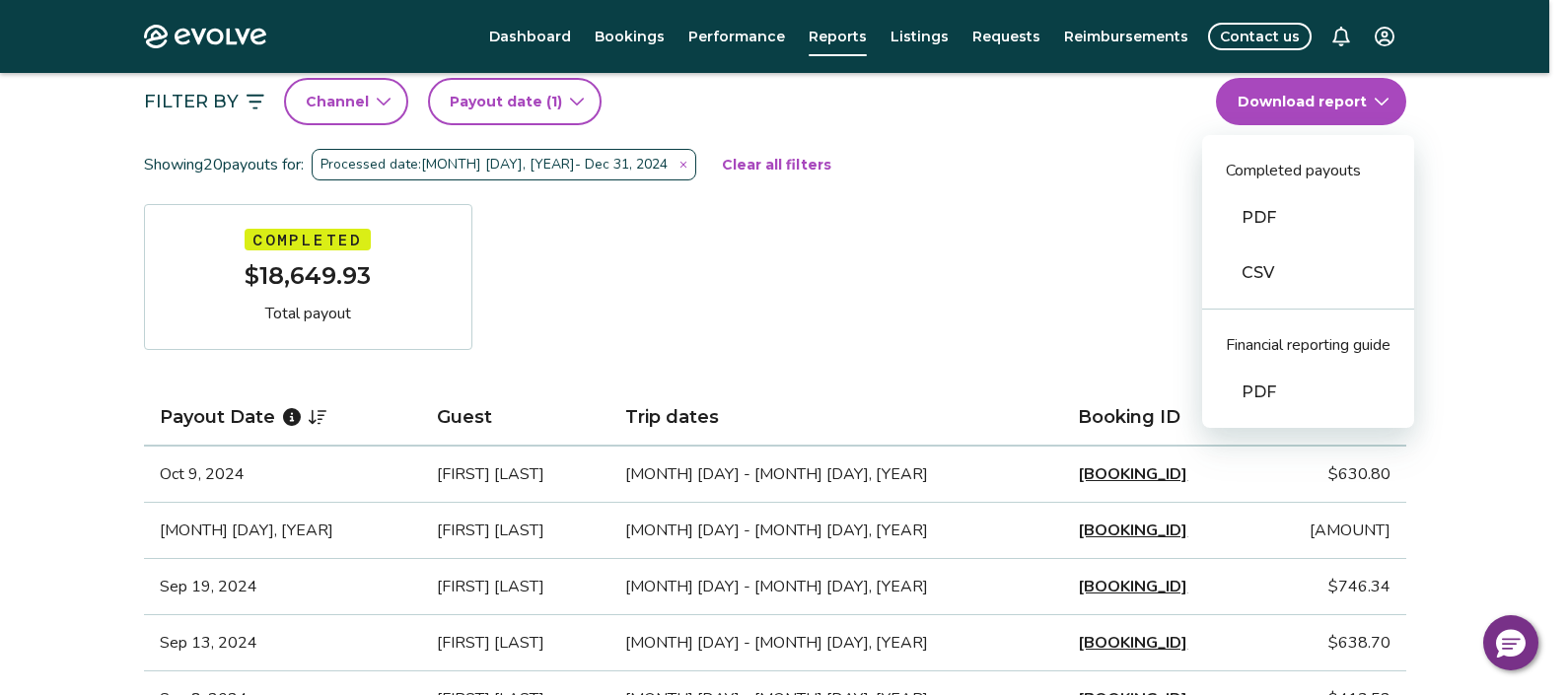 click on "CSV" at bounding box center [1308, 273] 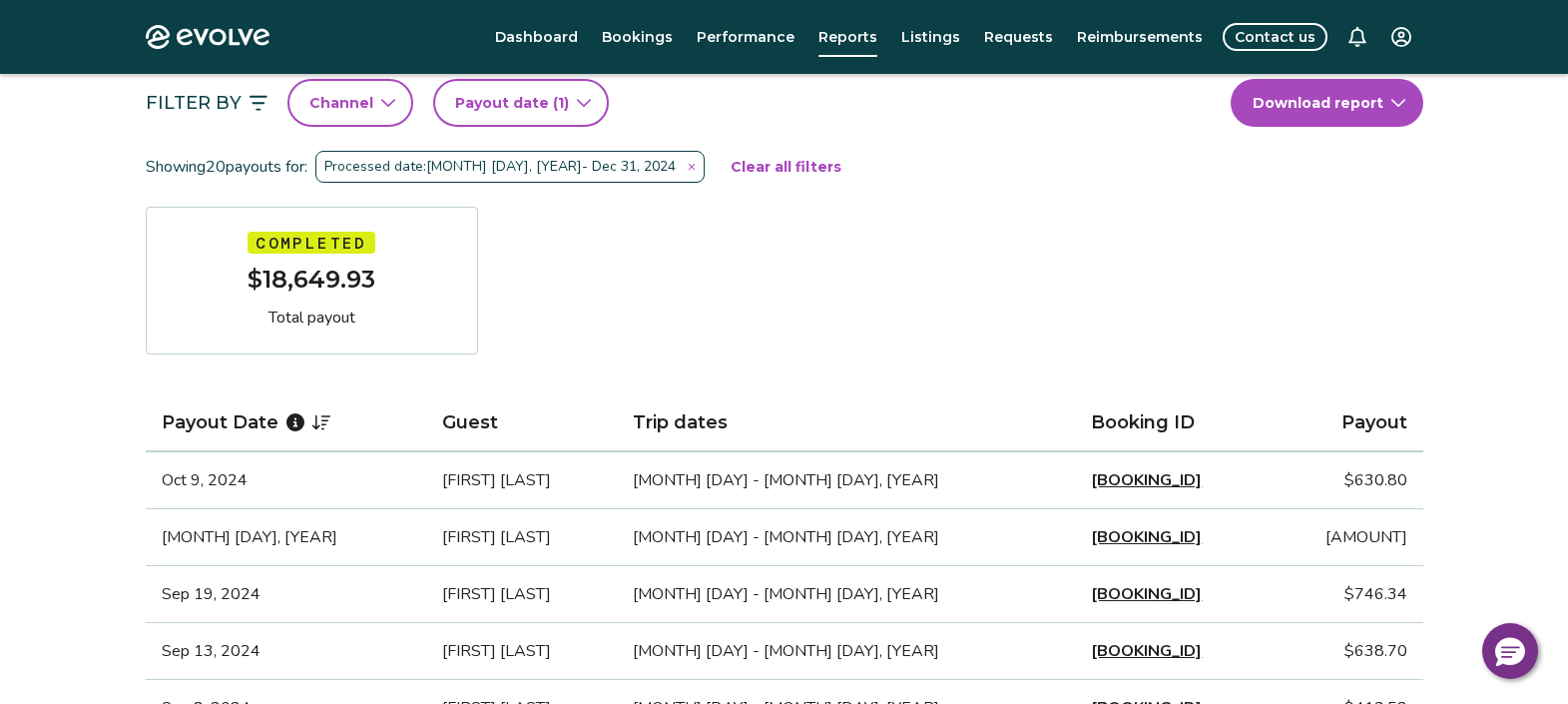 click on "Processed date: [MONTH] [DAY], [YEAR] - [MONTH] [DAY], [YEAR]" at bounding box center [510, 167] 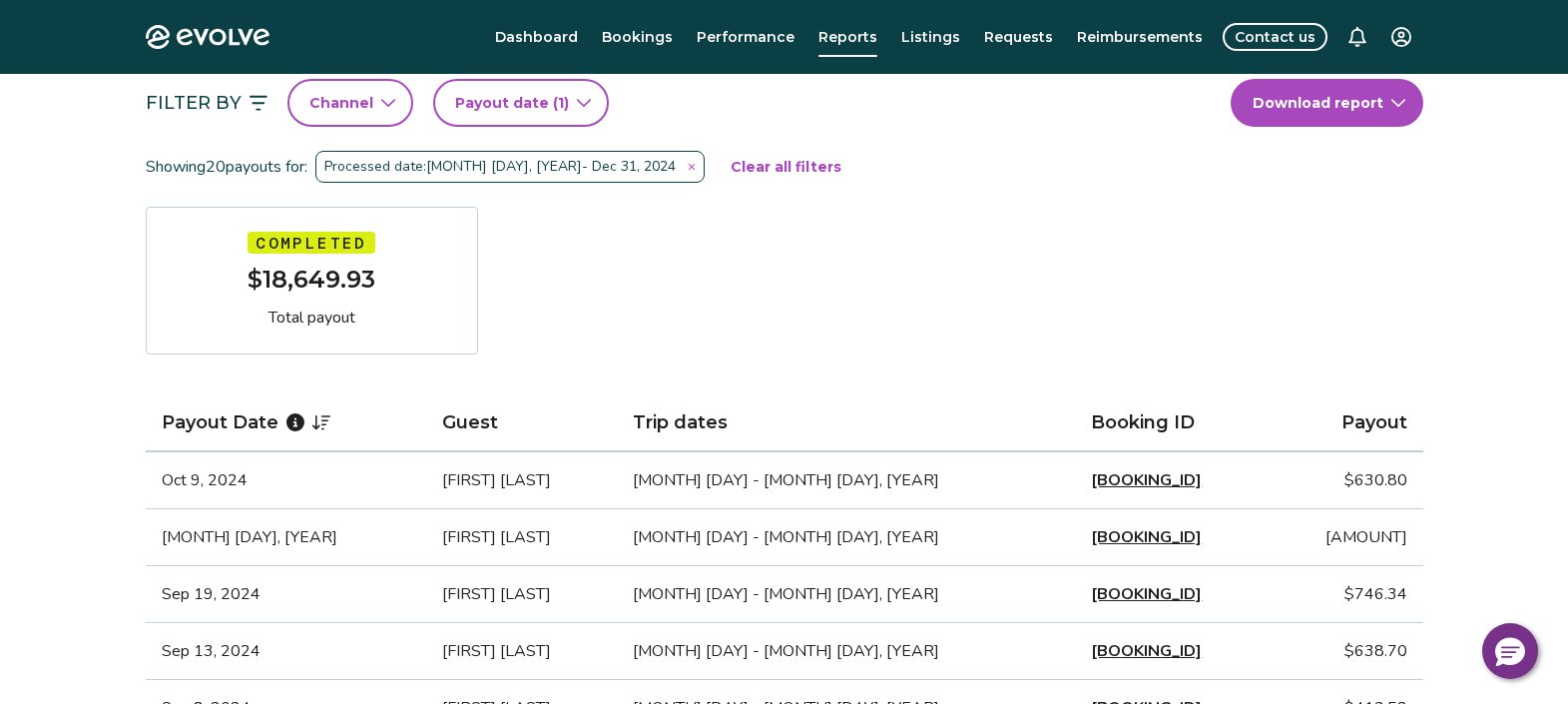 scroll, scrollTop: 0, scrollLeft: 0, axis: both 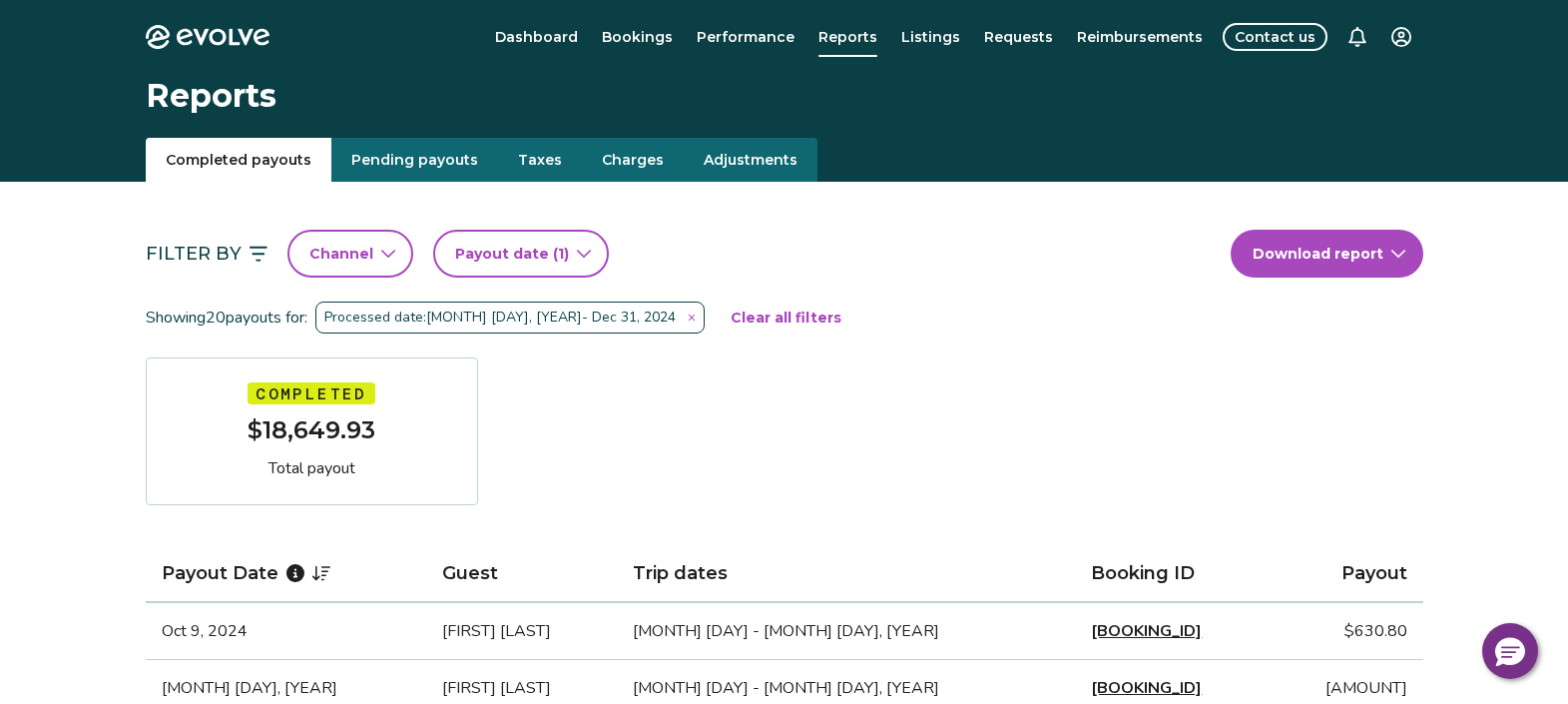 click on "Taxes" at bounding box center (540, 160) 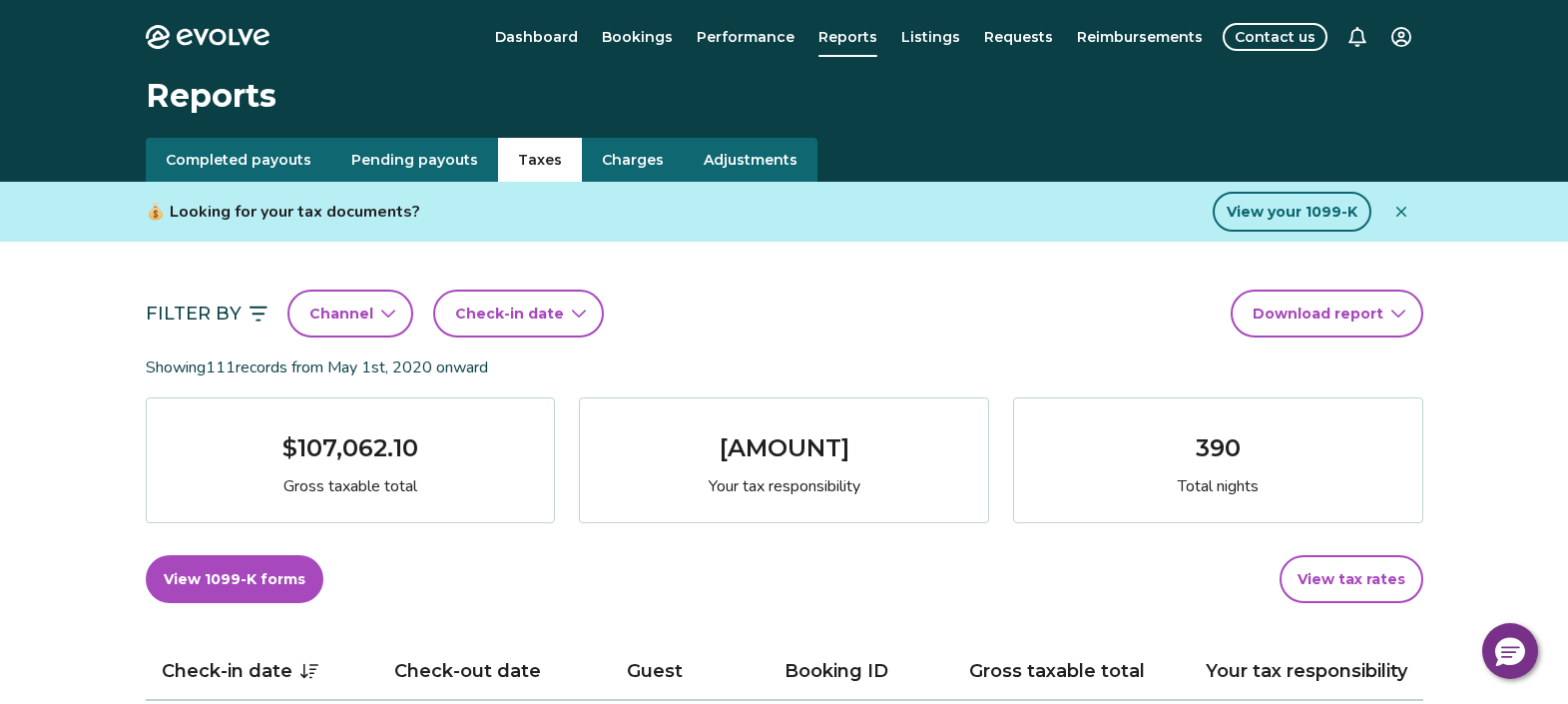 click on "Check-in date" at bounding box center [509, 314] 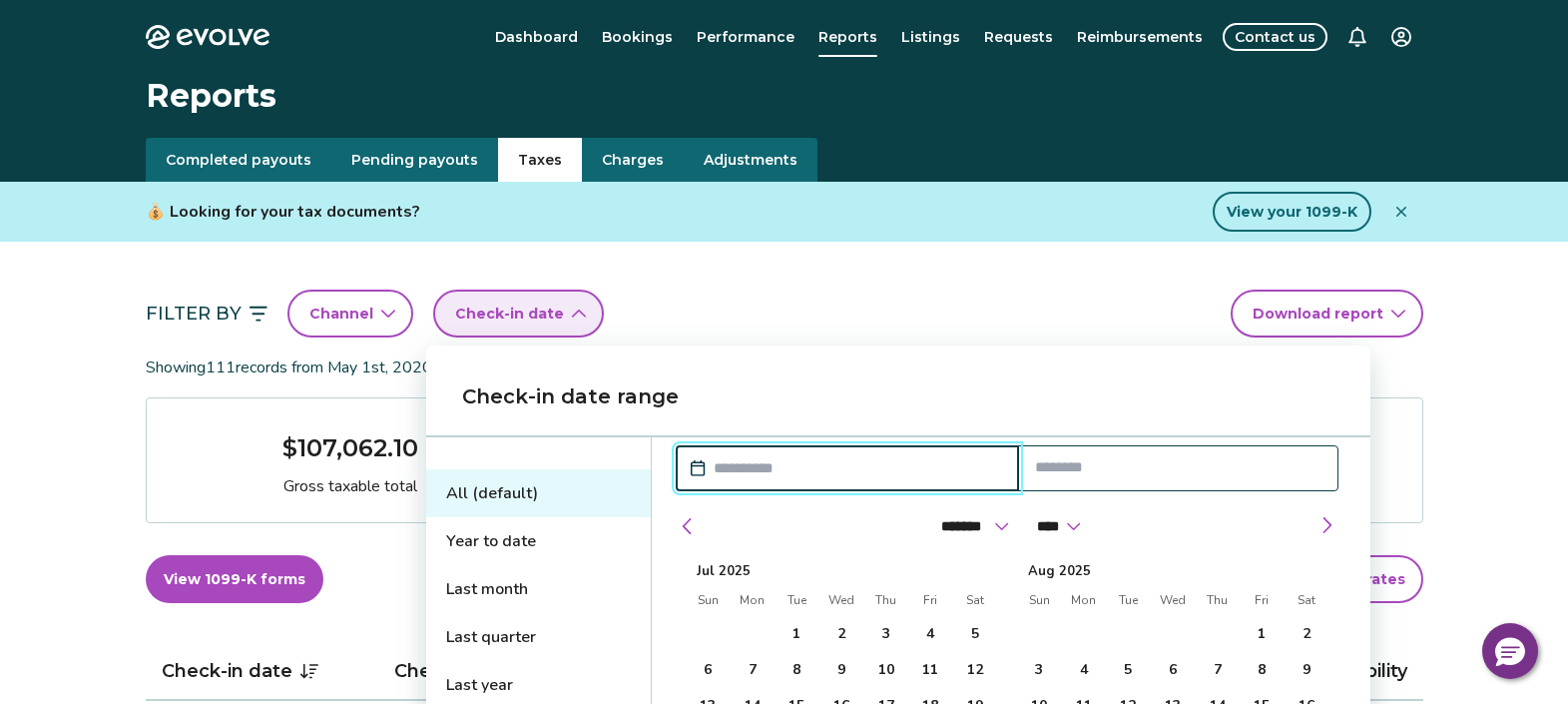 click at bounding box center (857, 468) 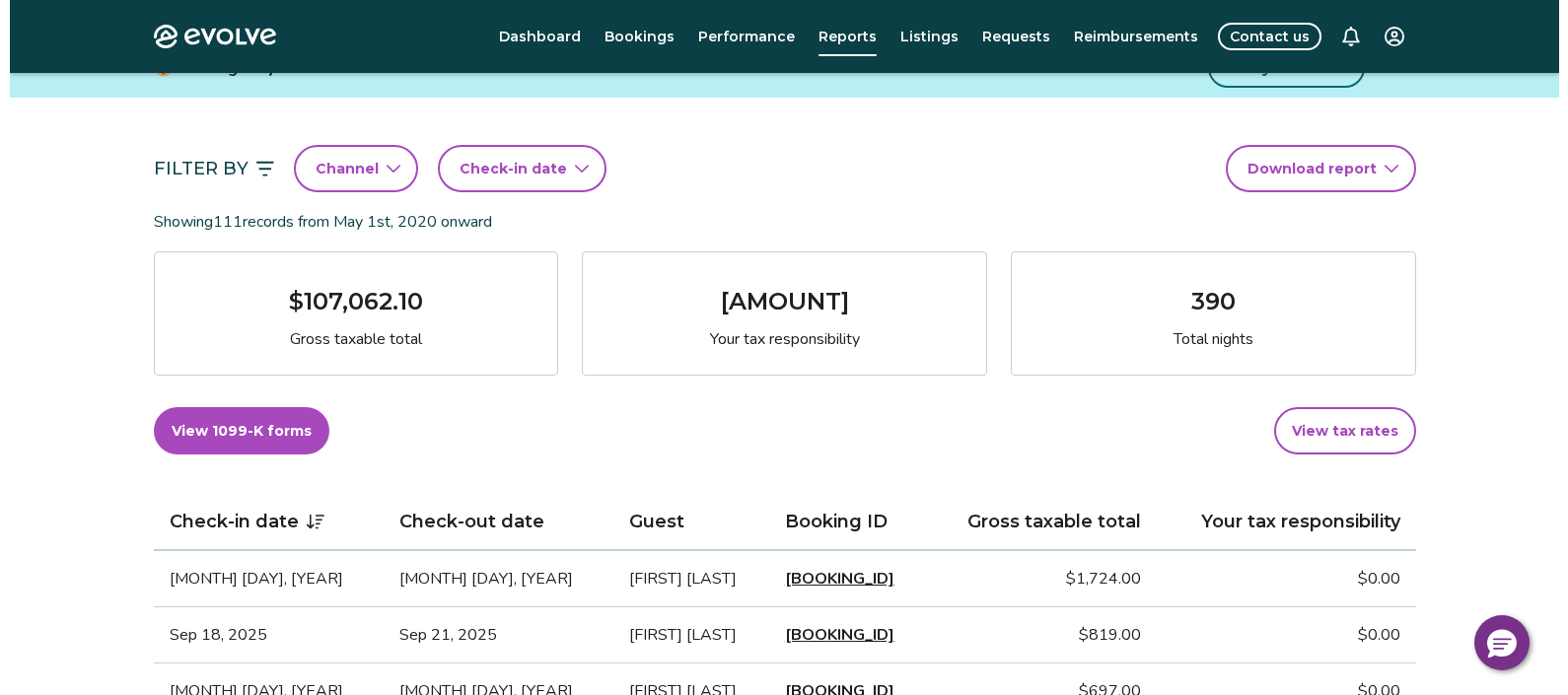 scroll, scrollTop: 146, scrollLeft: 0, axis: vertical 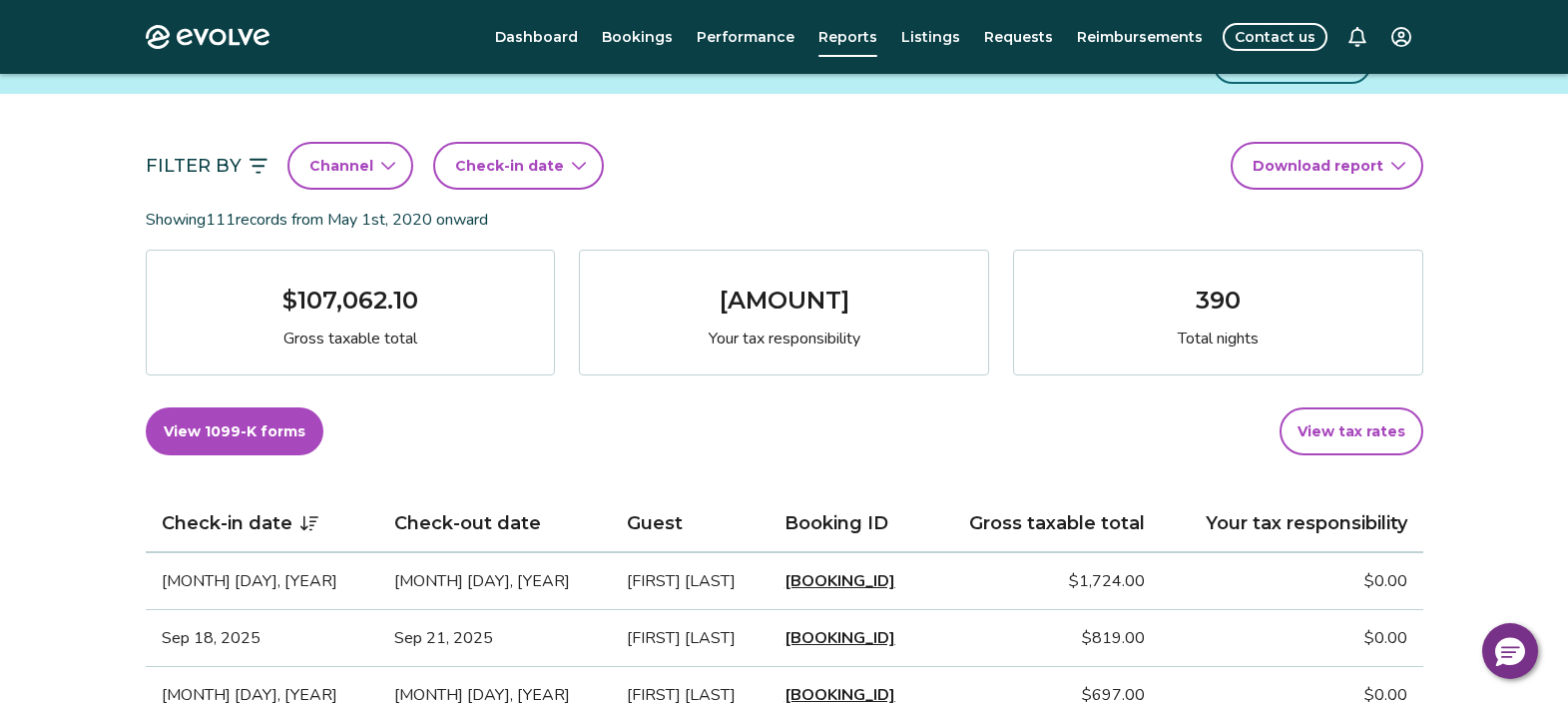 click on "Check-in date" at bounding box center [518, 166] 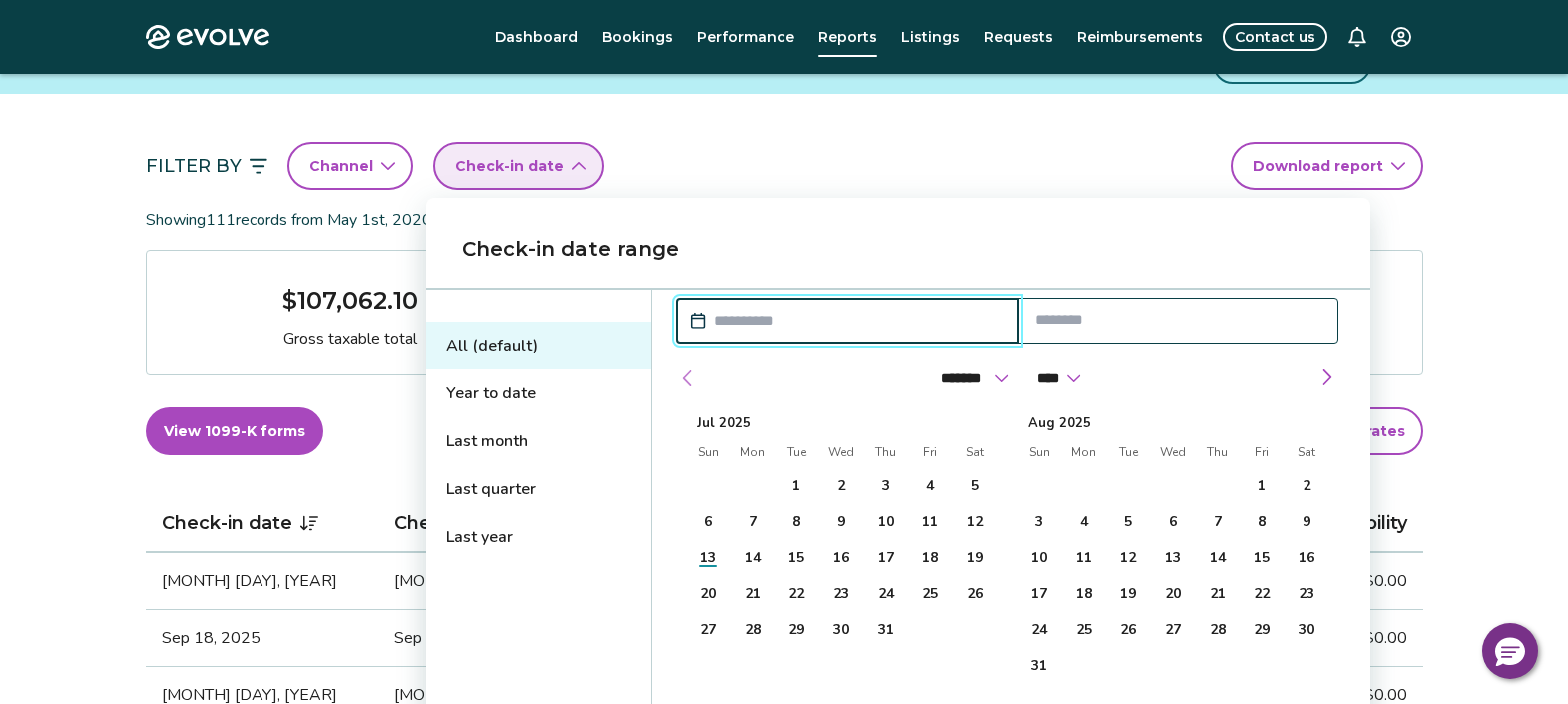 click at bounding box center [688, 378] 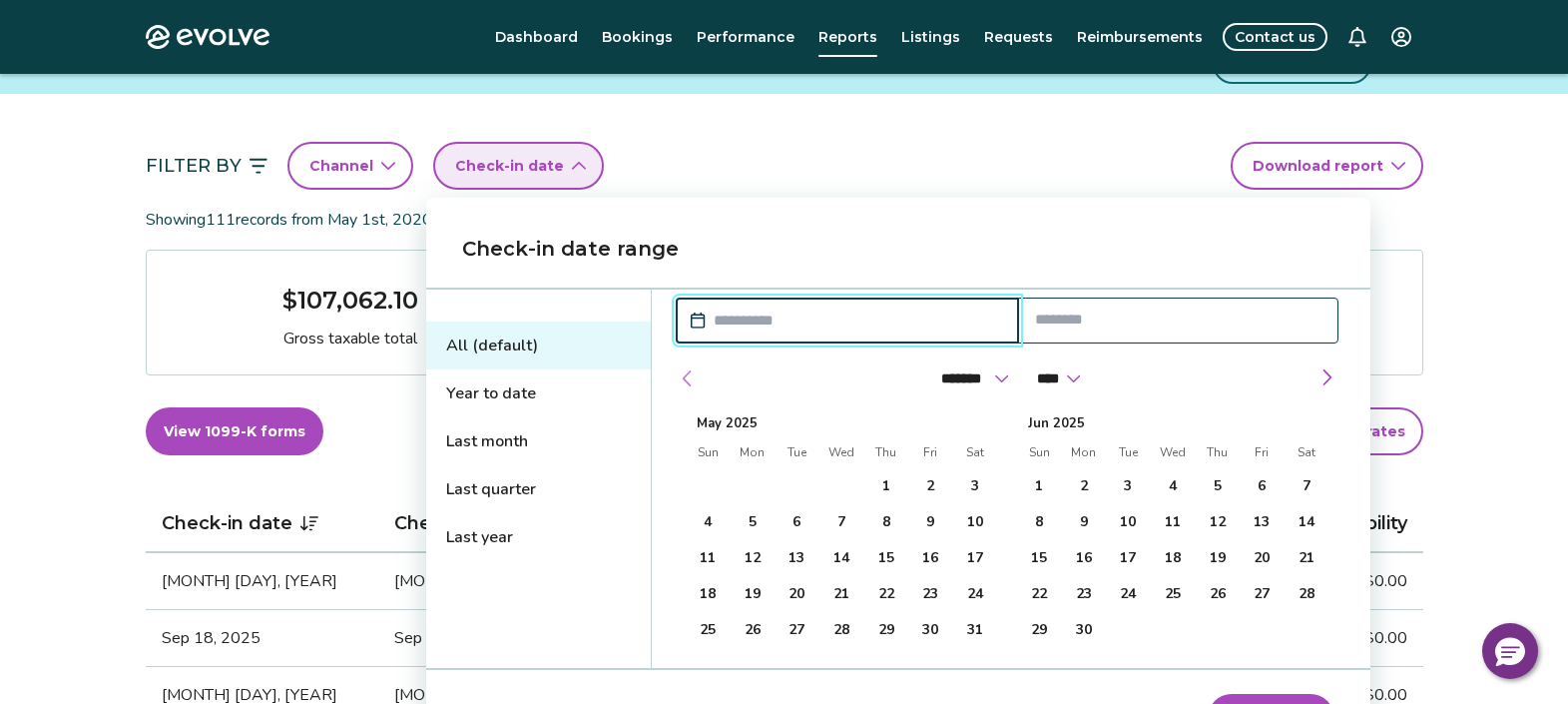 click at bounding box center (688, 378) 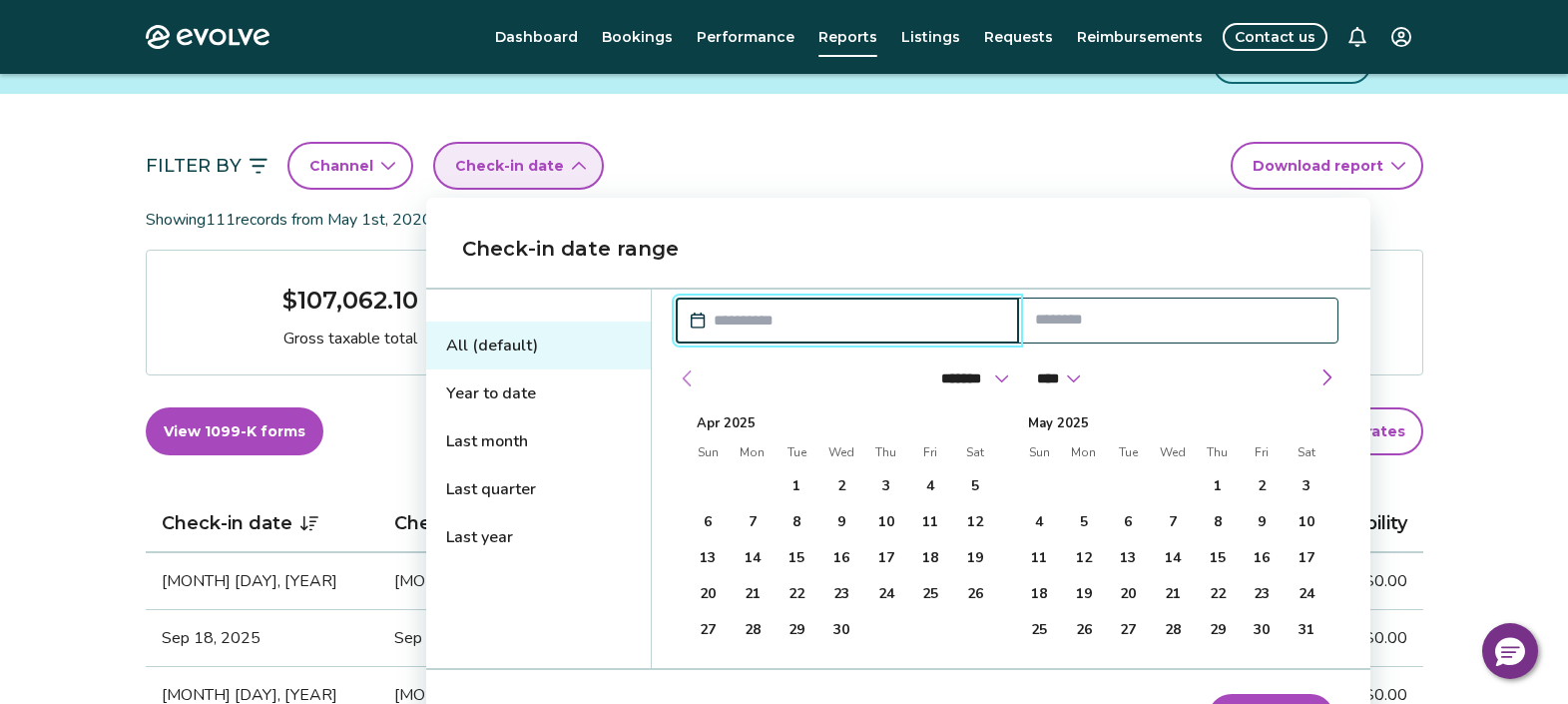 click at bounding box center (688, 378) 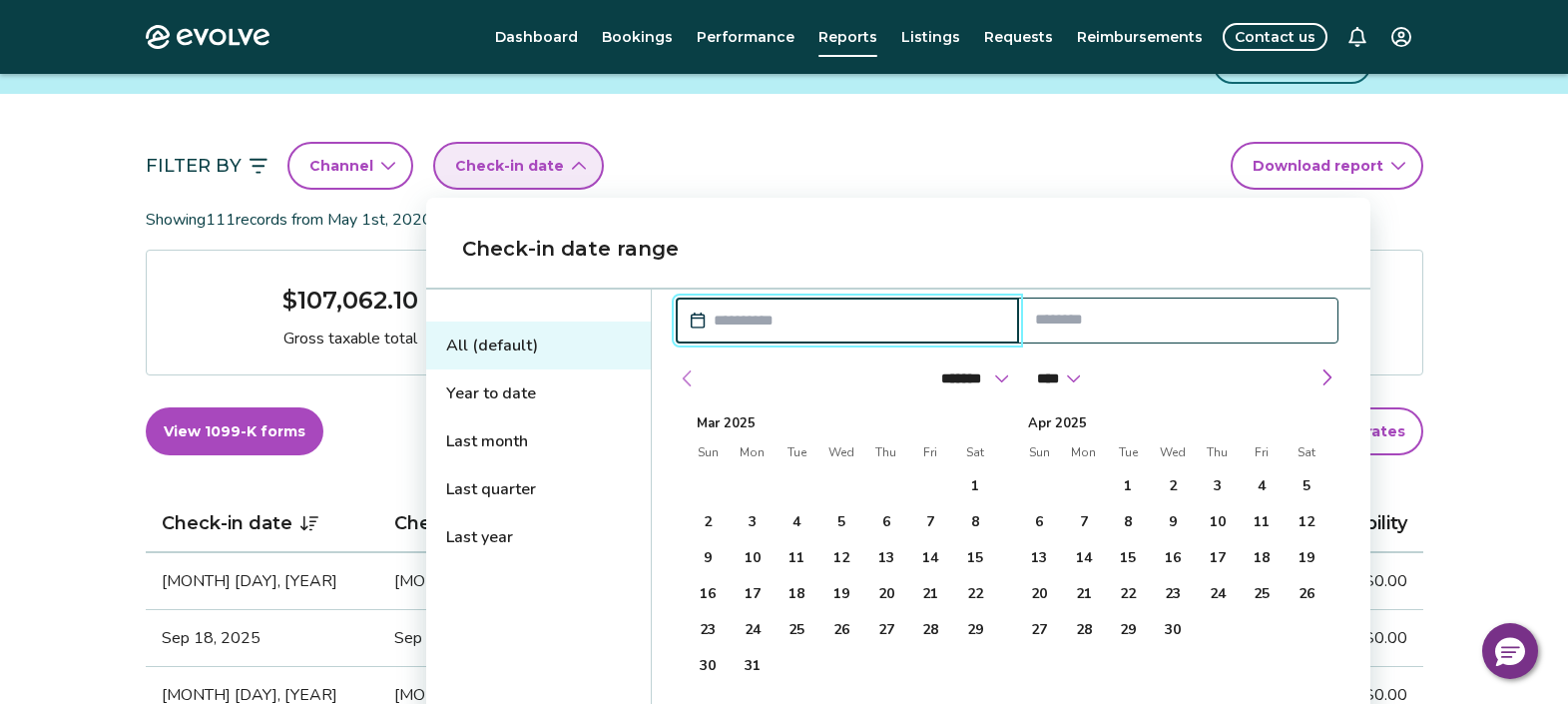click at bounding box center [688, 378] 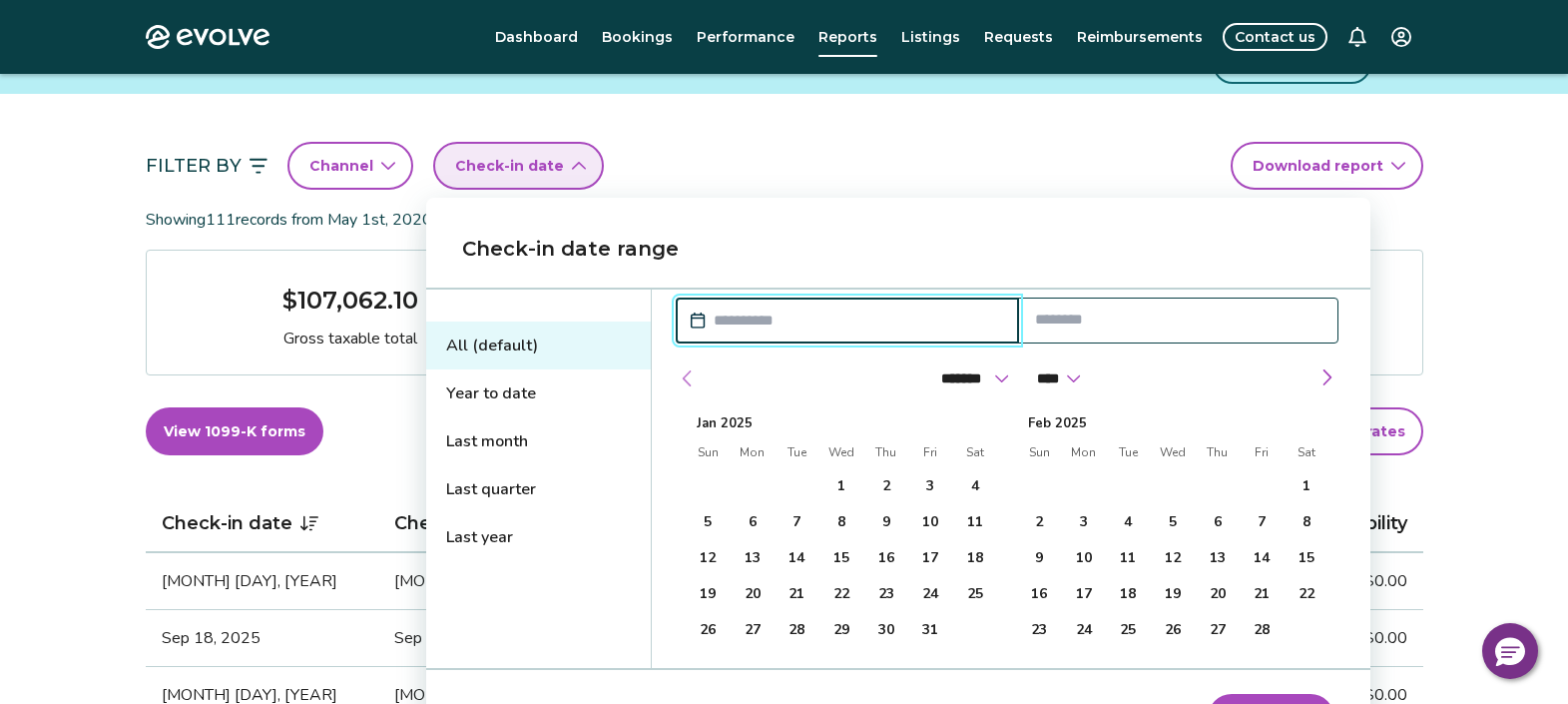 click at bounding box center [688, 378] 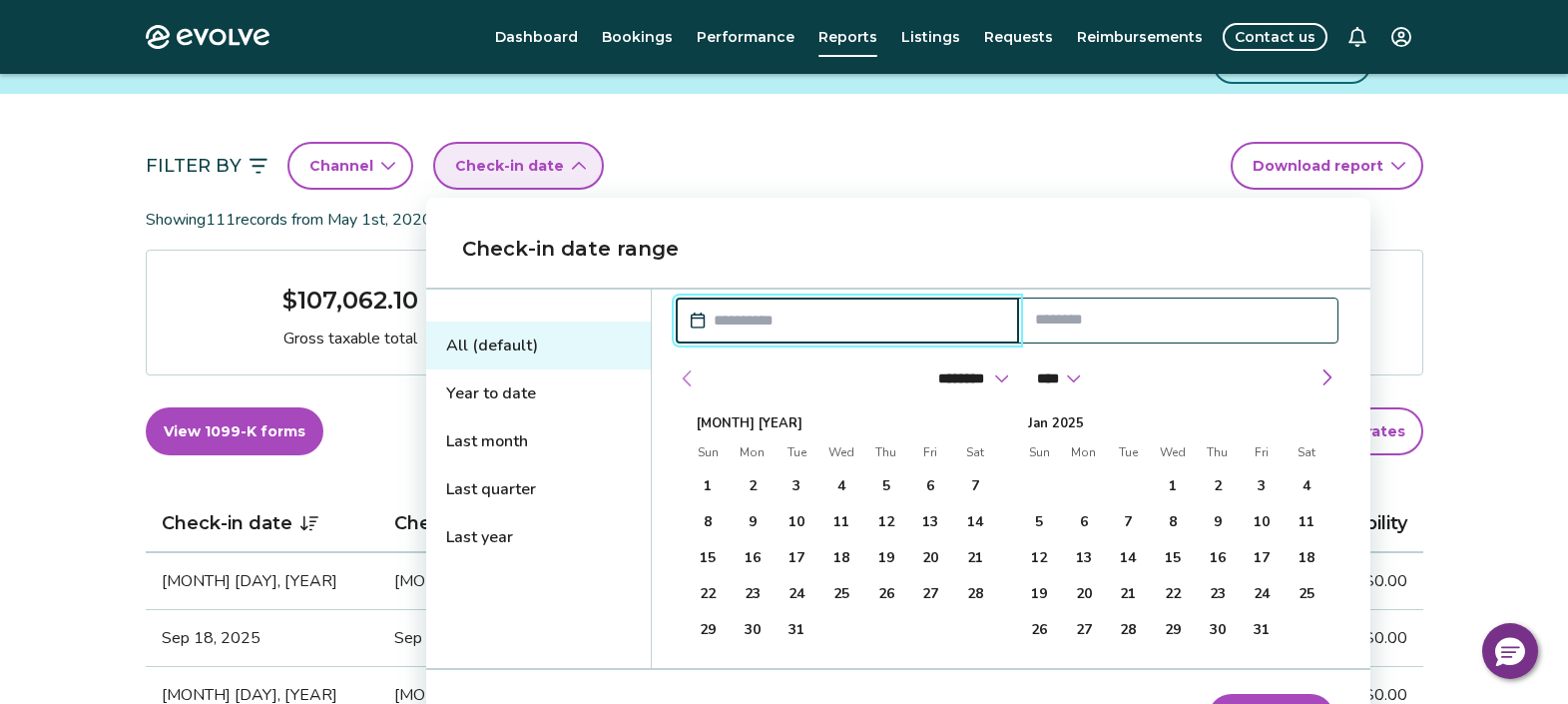 click at bounding box center [688, 378] 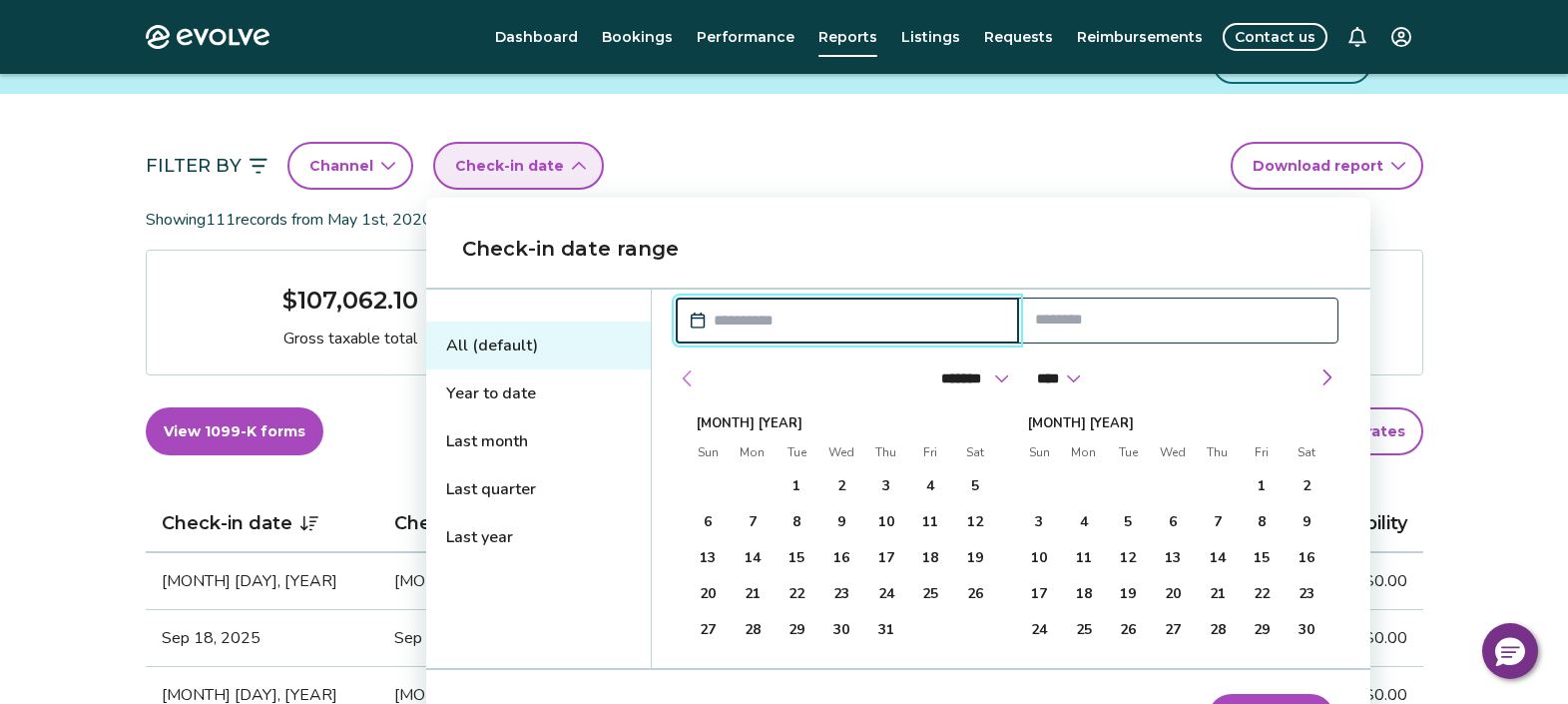 click at bounding box center (688, 378) 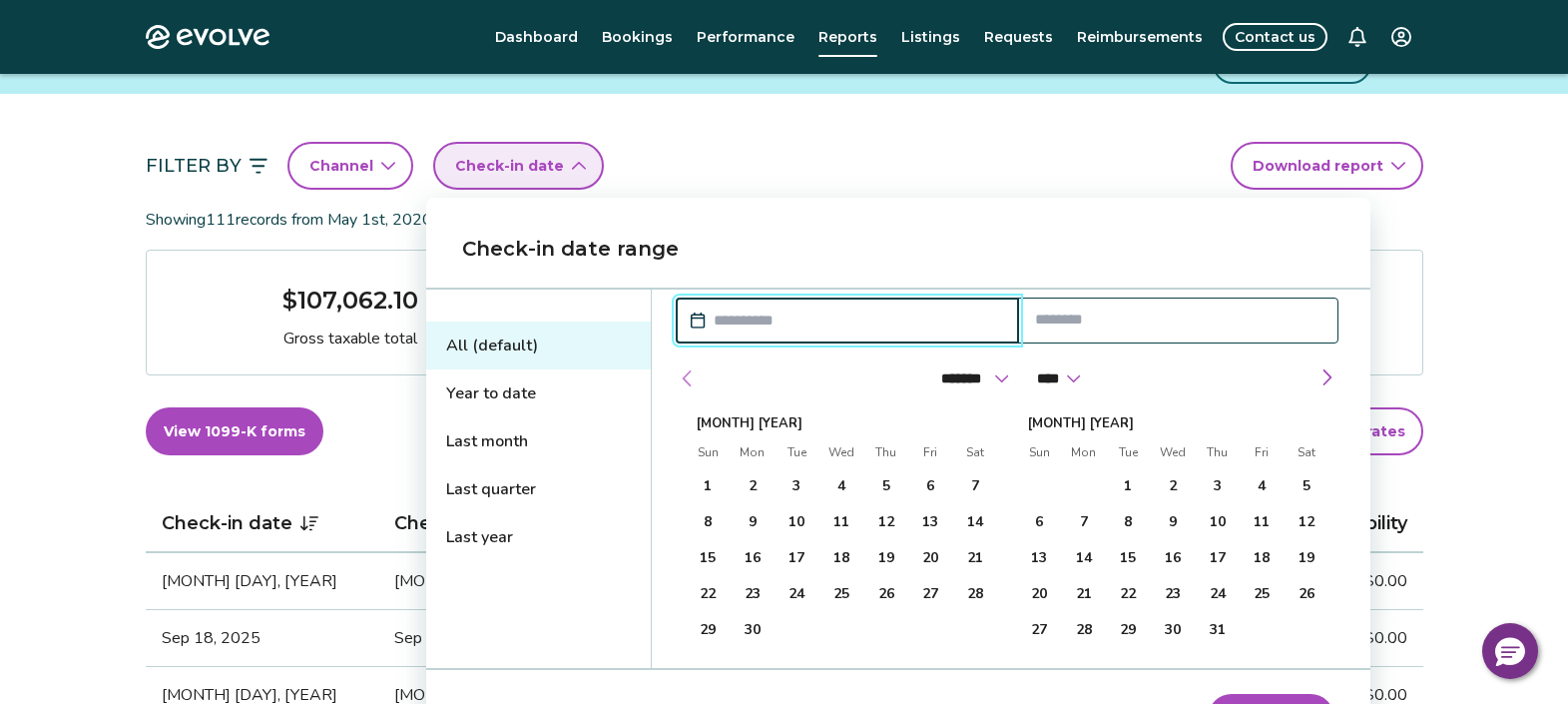 click at bounding box center (688, 378) 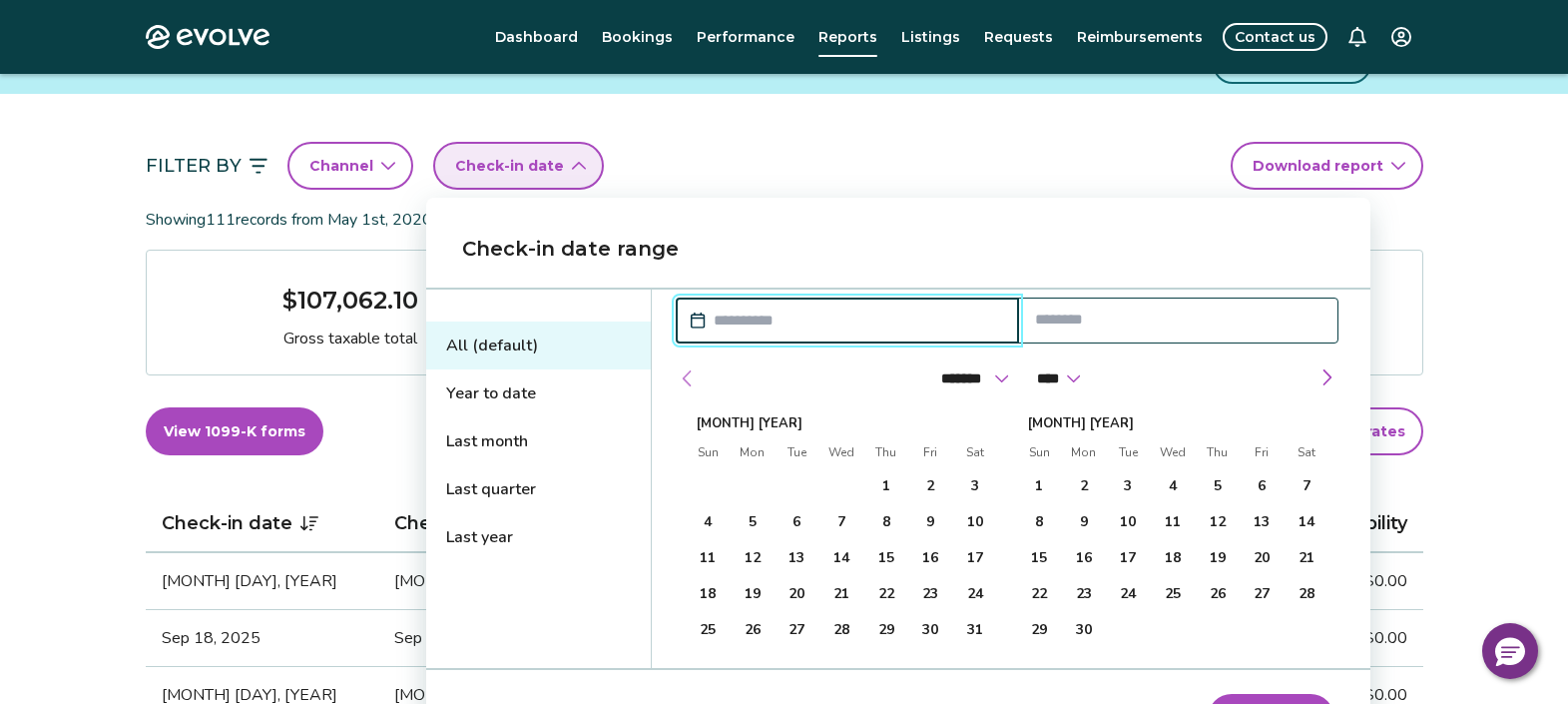 click at bounding box center (688, 378) 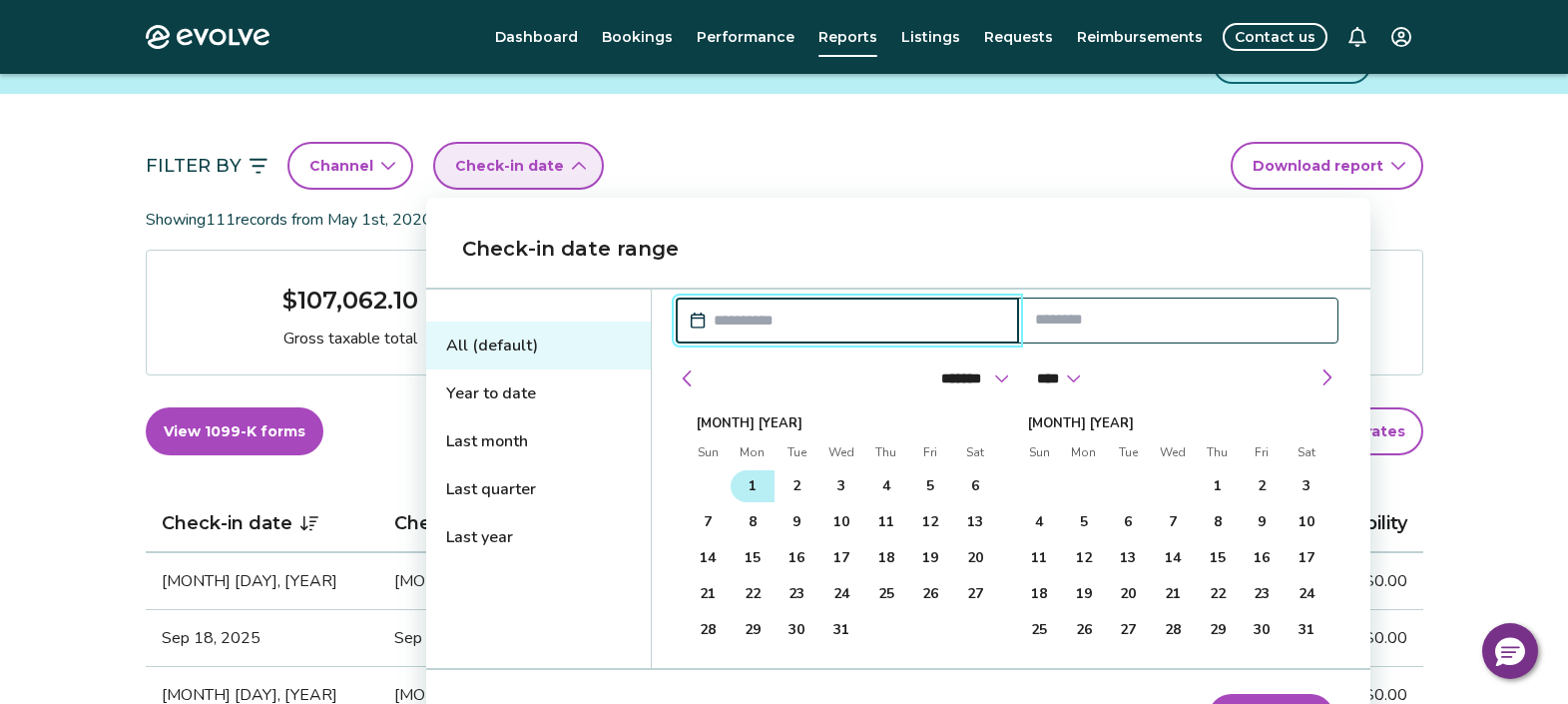 click on "1" at bounding box center (753, 486) 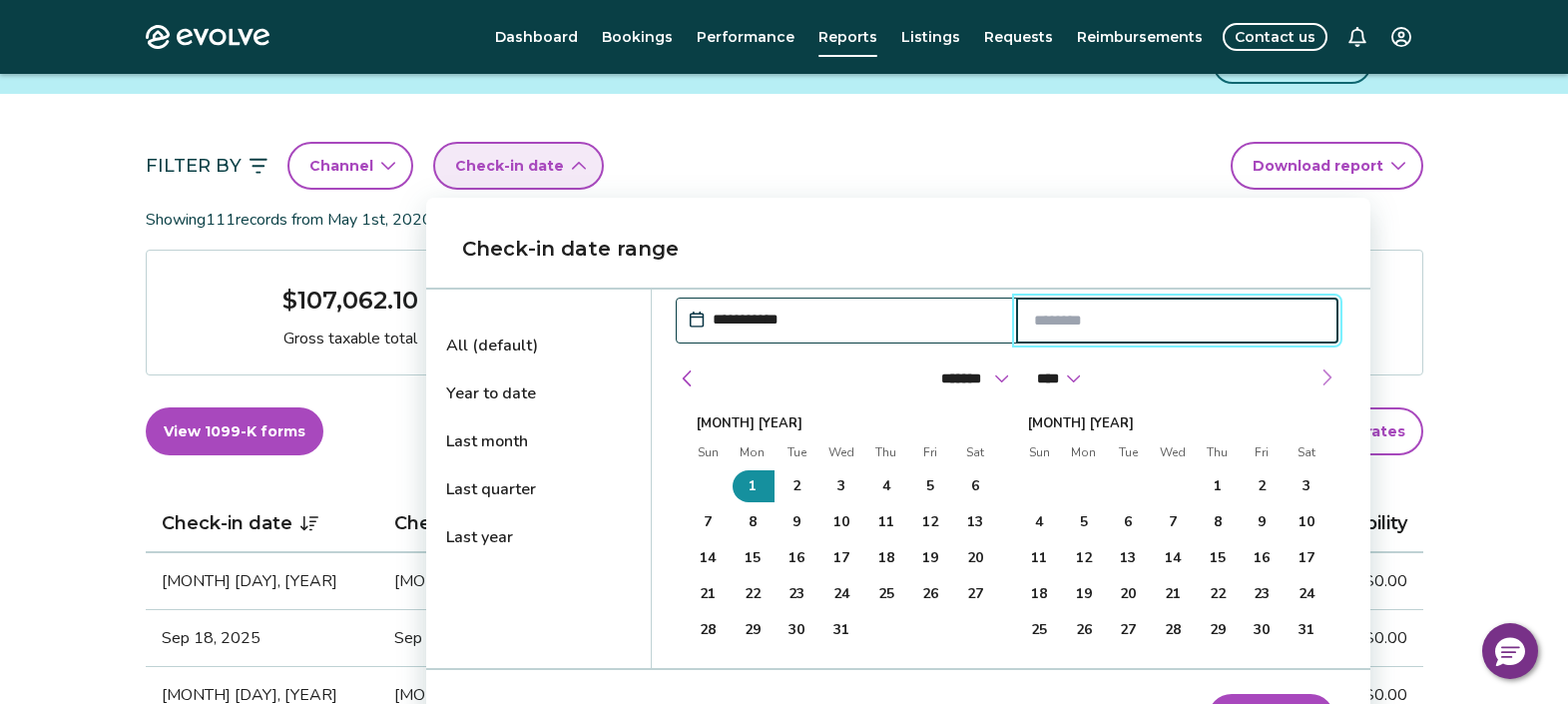 click at bounding box center [1326, 377] 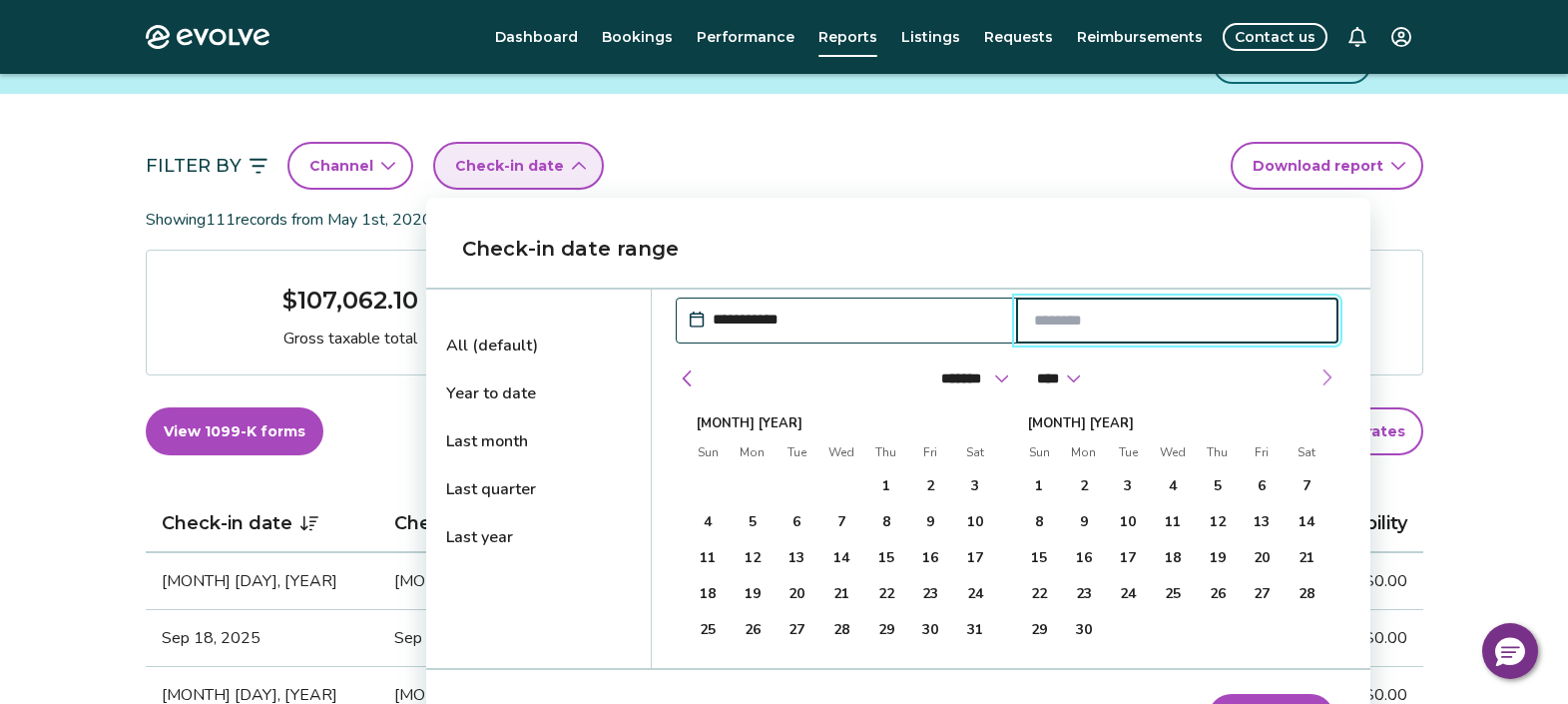 click at bounding box center [1326, 377] 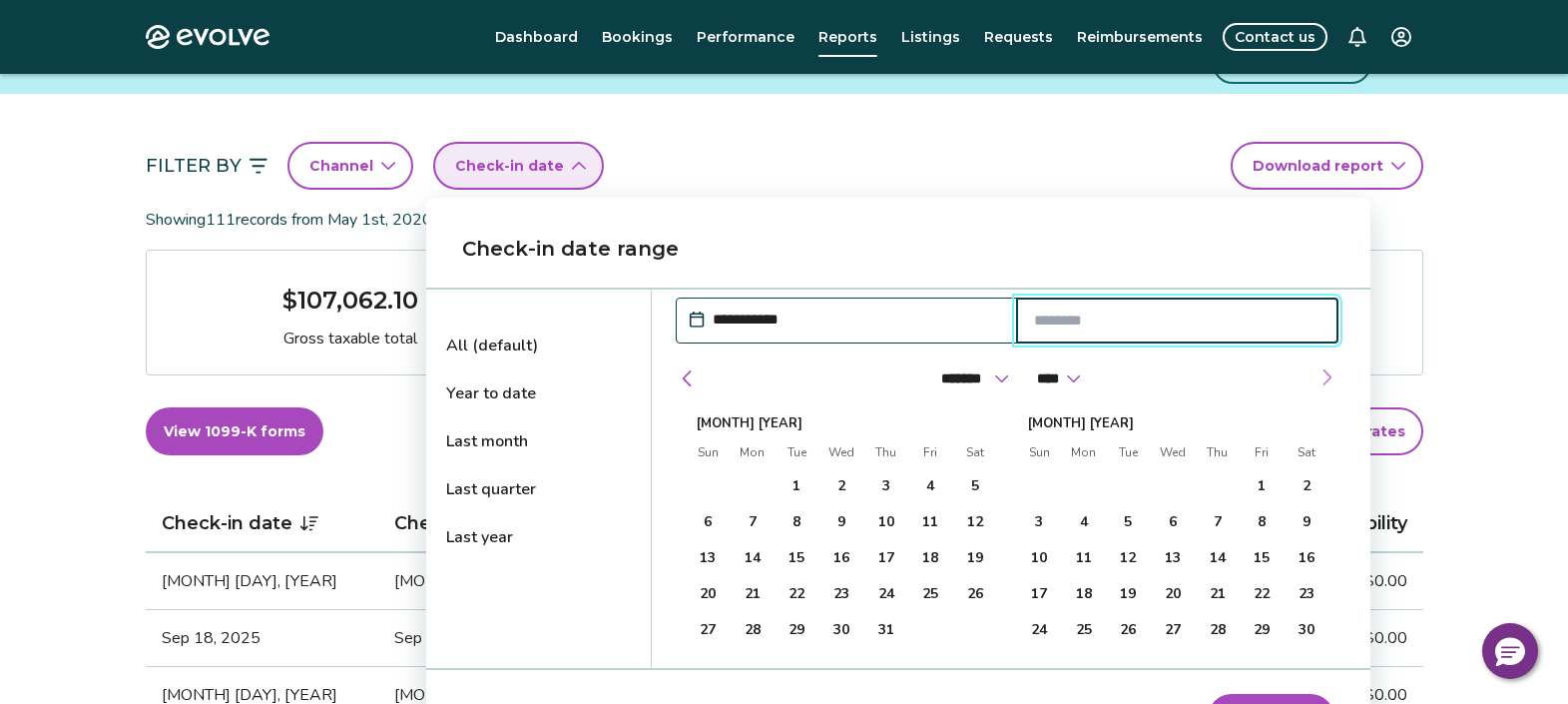 click at bounding box center (1326, 377) 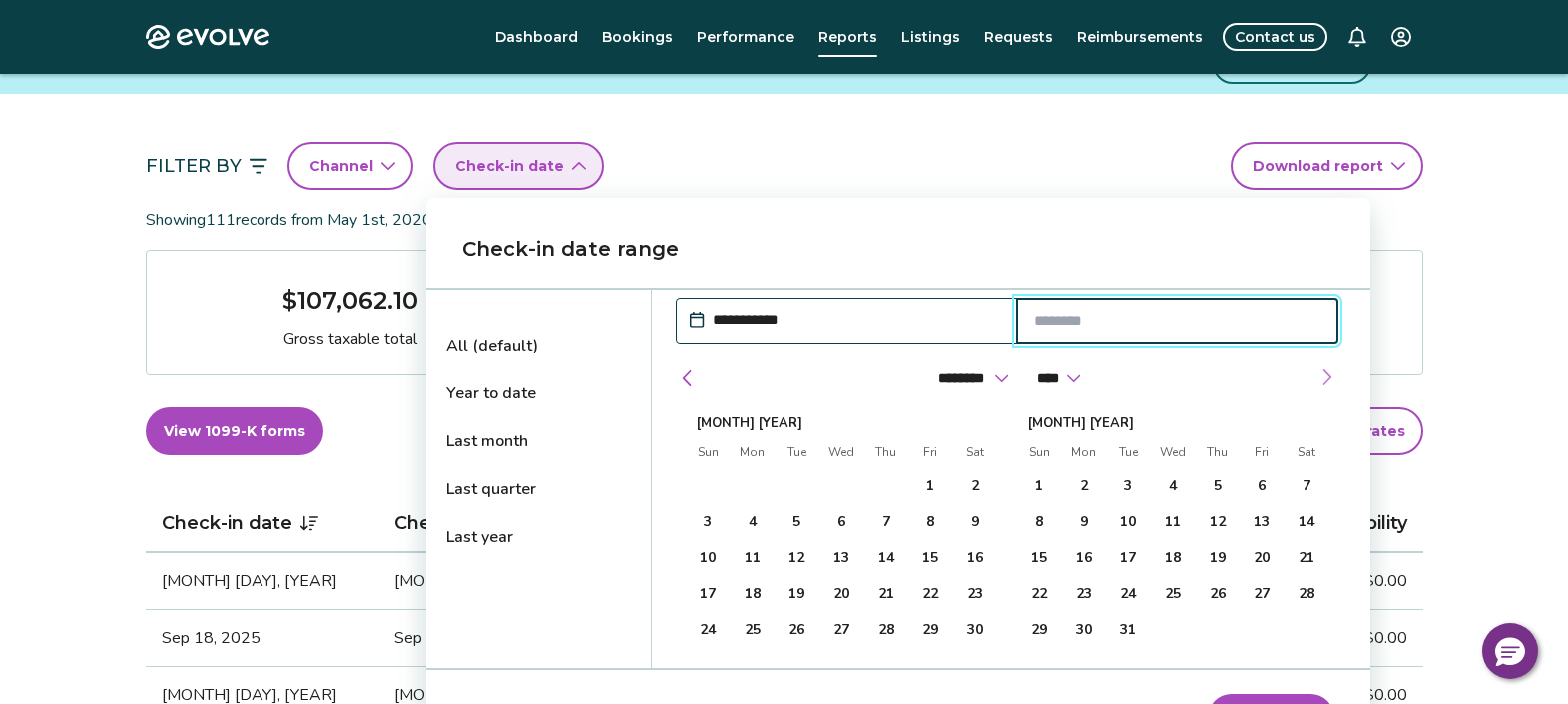 click at bounding box center [1326, 377] 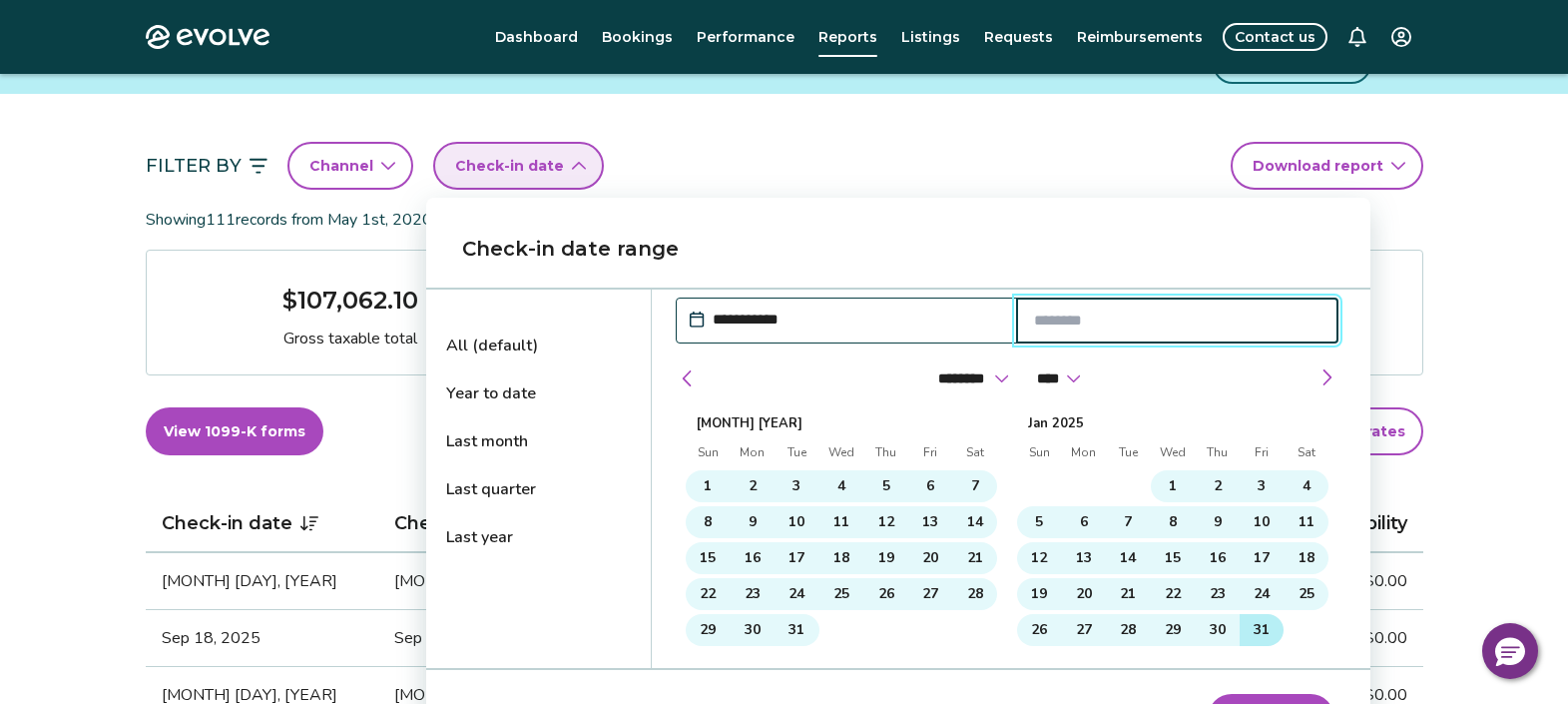 click on "31" at bounding box center [1262, 630] 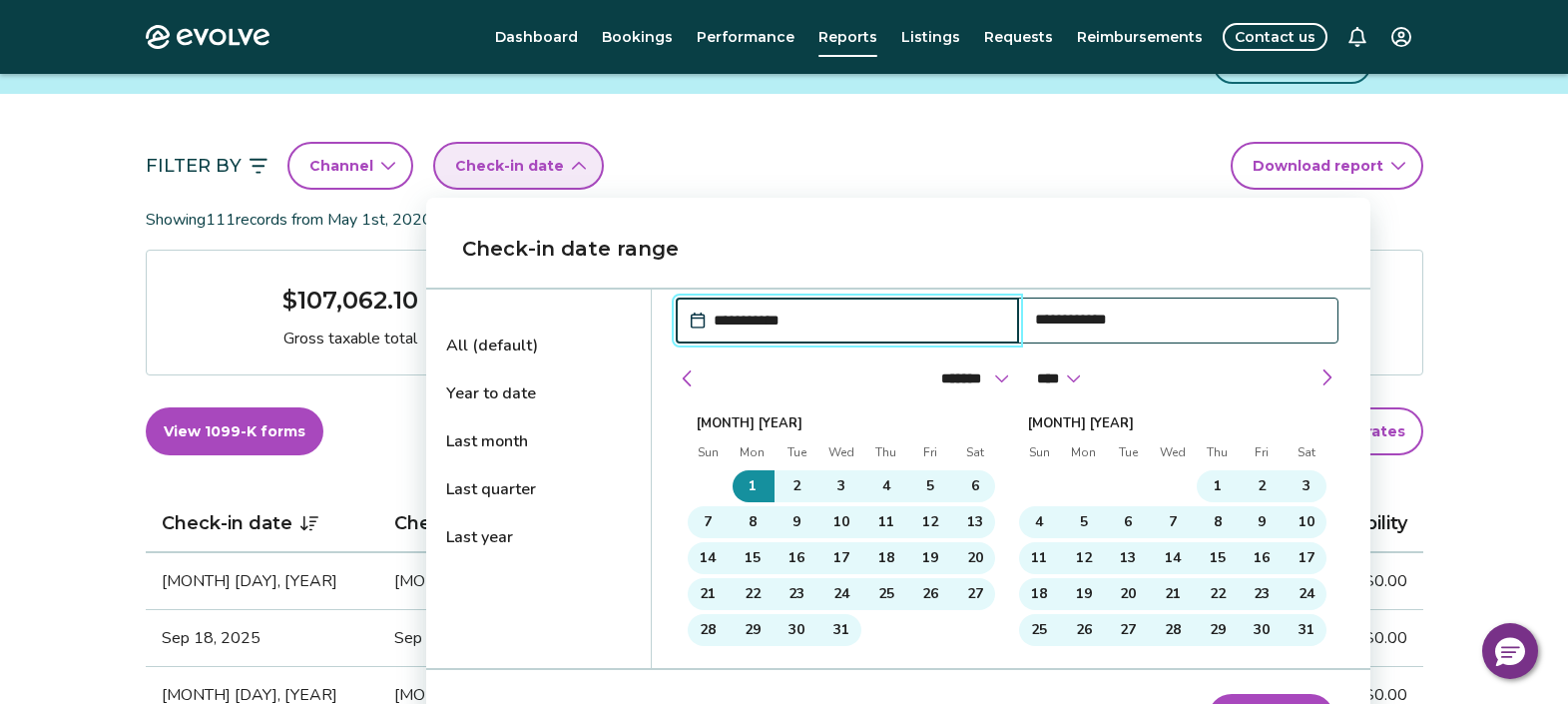 click on "Apply dates" at bounding box center [1271, 718] 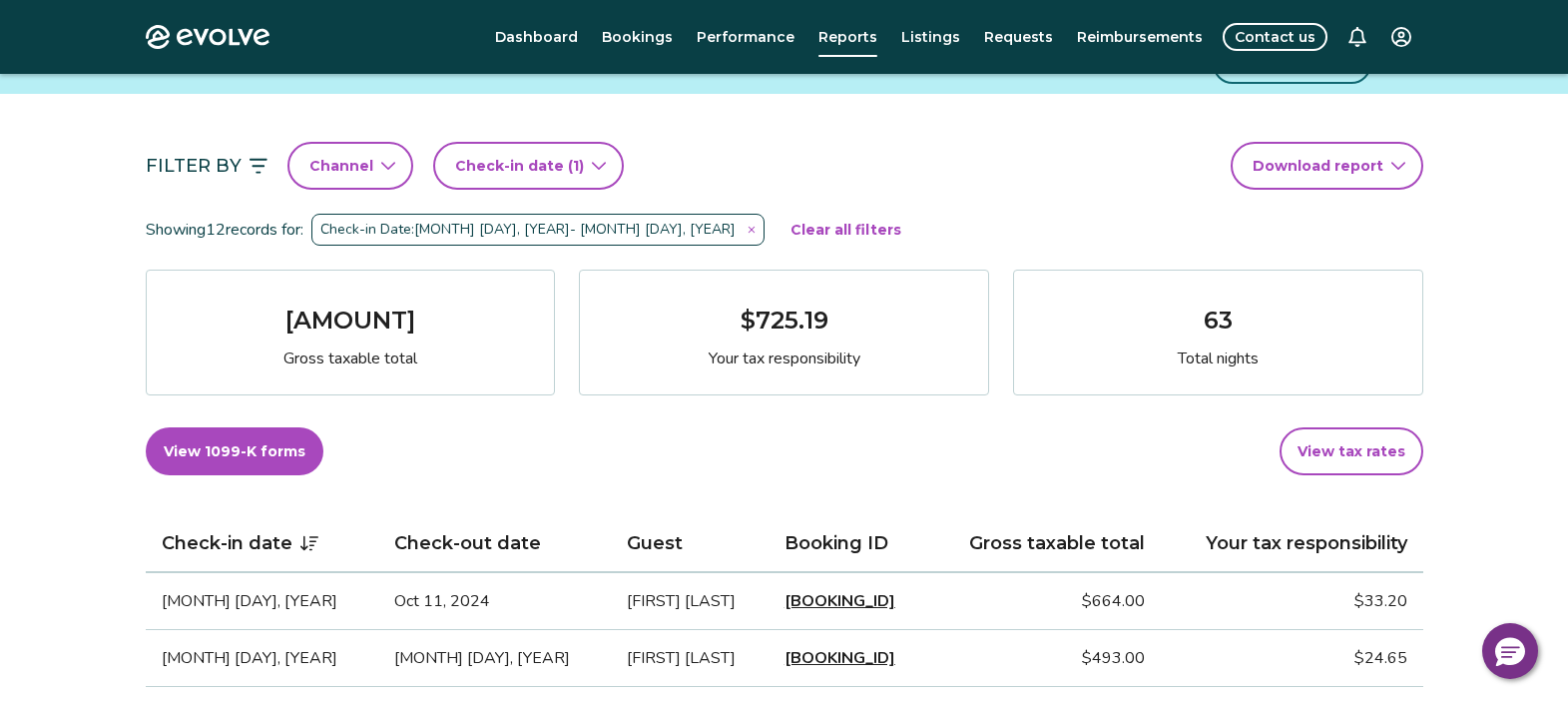 click on "Evolve Dashboard Bookings Performance Reports Listings Requests Reimbursements Contact us Reports Completed payouts Pending payouts Taxes Charges Adjustments Filter By Channel Check-in date (1) Download report Showing 12 records for: Check-in Date: [MONTH] [DAY], [YEAR] - [MONTH] [DAY], [YEAR] Clear all filters $[AMOUNT] Gross taxable total $[AMOUNT] Your tax responsibility [NUMBER] Total nights View 1099-K forms View tax rates Check-in date Check-out date Guest Booking ID Gross taxable total Your tax responsibility [MONTH] [DAY], [YEAR] [MONTH] [DAY], [YEAR] [FIRST] [LAST] [BOOKING_ID] $[AMOUNT] $[AMOUNT] [MONTH] [DAY], [YEAR] [MONTH] [DAY], [YEAR] [FIRST] [LAST] [BOOKING_ID] $[AMOUNT] $[AMOUNT] [MONTH] [DAY], [YEAR] [MONTH] [DAY], [YEAR] [FIRST] [LAST] [BOOKING_ID] $[AMOUNT] $[AMOUNT] [MONTH] [DAY], [YEAR] [MONTH] [DAY], [YEAR] [FIRST] [LAST] [BOOKING_ID] $[AMOUNT] $[AMOUNT] [MONTH] [DAY], [YEAR] [MONTH] [DAY], [YEAR] [FIRST] [LAST] [BOOKING_ID] $[AMOUNT] $[AMOUNT] [MONTH] [DAY], [YEAR] [MONTH] [DAY], [YEAR] [FIRST] [LAST] [BOOKING_ID] $[AMOUNT] $[AMOUNT] [MONTH] [DAY], [YEAR] [MONTH] [DAY], [YEAR] [FIRST] [LAST] [BOOKING_ID] $[AMOUNT] $[AMOUNT] [MONTH] [DAY], [YEAR] [MONTH] [DAY], [YEAR] [FIRST] [LAST] [BOOKING_ID] $[AMOUNT] $[AMOUNT] [MONTH] [DAY], [YEAR] [MONTH] [DAY], [YEAR] [FIRST] [LAST] [BOOKING_ID] $[AMOUNT] $[AMOUNT] [MONTH] [DAY], [YEAR] [MONTH] [DAY], [YEAR] [FIRST] [LAST] [BOOKING_ID] $[AMOUNT] $[AMOUNT] [MONTH] [DAY], [YEAR] [MONTH] [DAY], [YEAR] [FIRST] [LAST] [BOOKING_ID] $[AMOUNT] $[AMOUNT] [MONTH] [DAY], [YEAR] [MONTH] [DAY], [YEAR] [FIRST] [LAST] [BOOKING_ID] $[AMOUNT] $[AMOUNT] [MONTH] [DAY], [YEAR] [MONTH] [DAY], [YEAR] [FIRST] [LAST] [BOOKING_ID] $[AMOUNT] $[AMOUNT]" at bounding box center (784, 961) 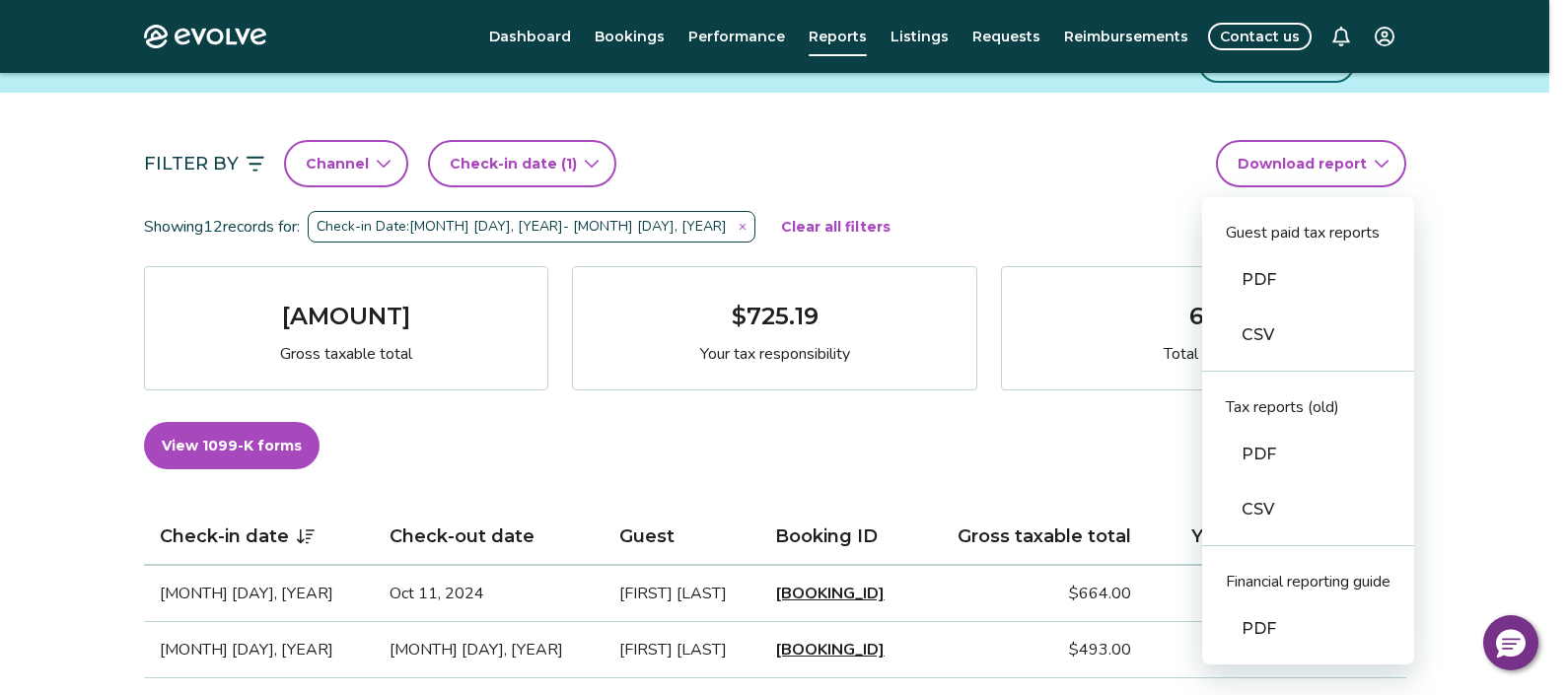 click on "PDF" at bounding box center (1308, 280) 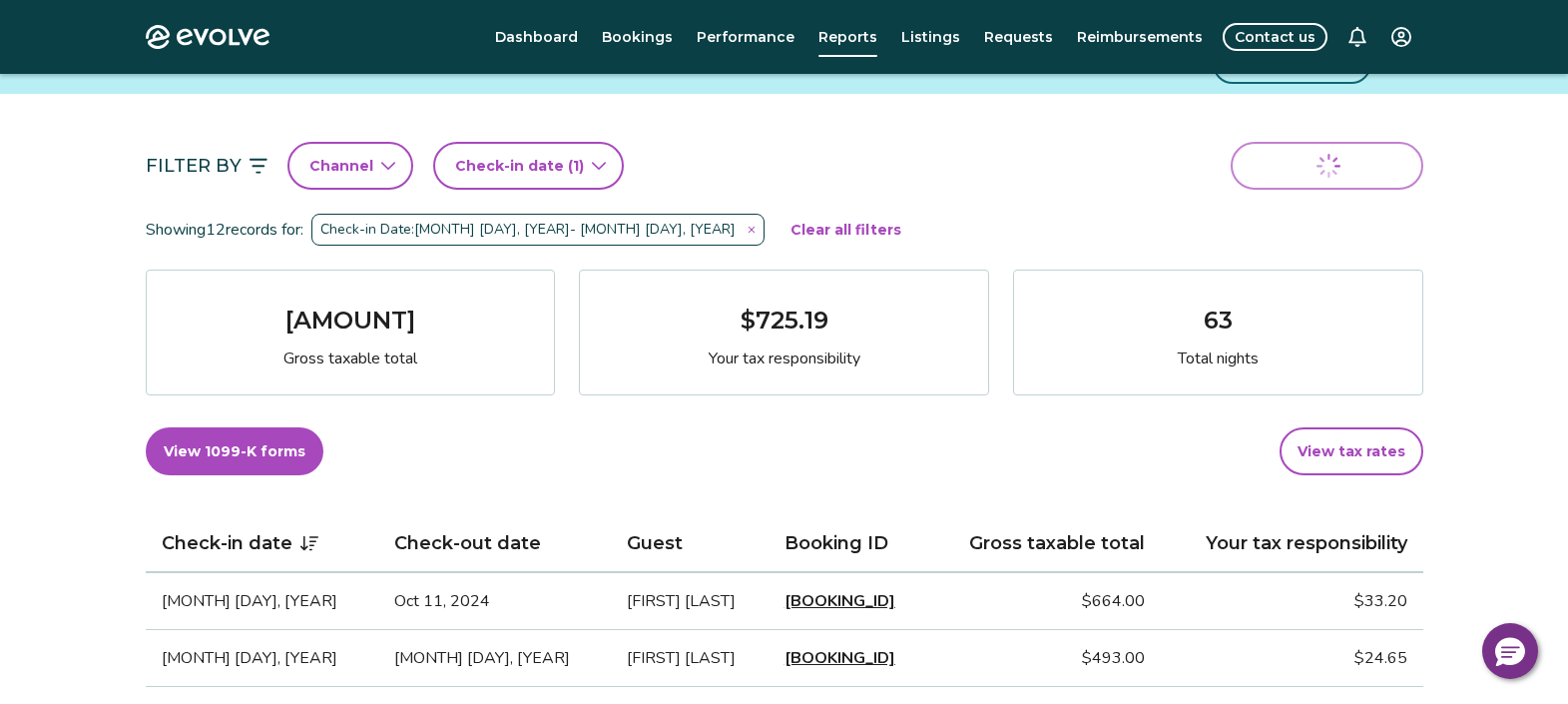 click on "Filter By  Channel Check-in date (1) Download   report" at bounding box center (784, 166) 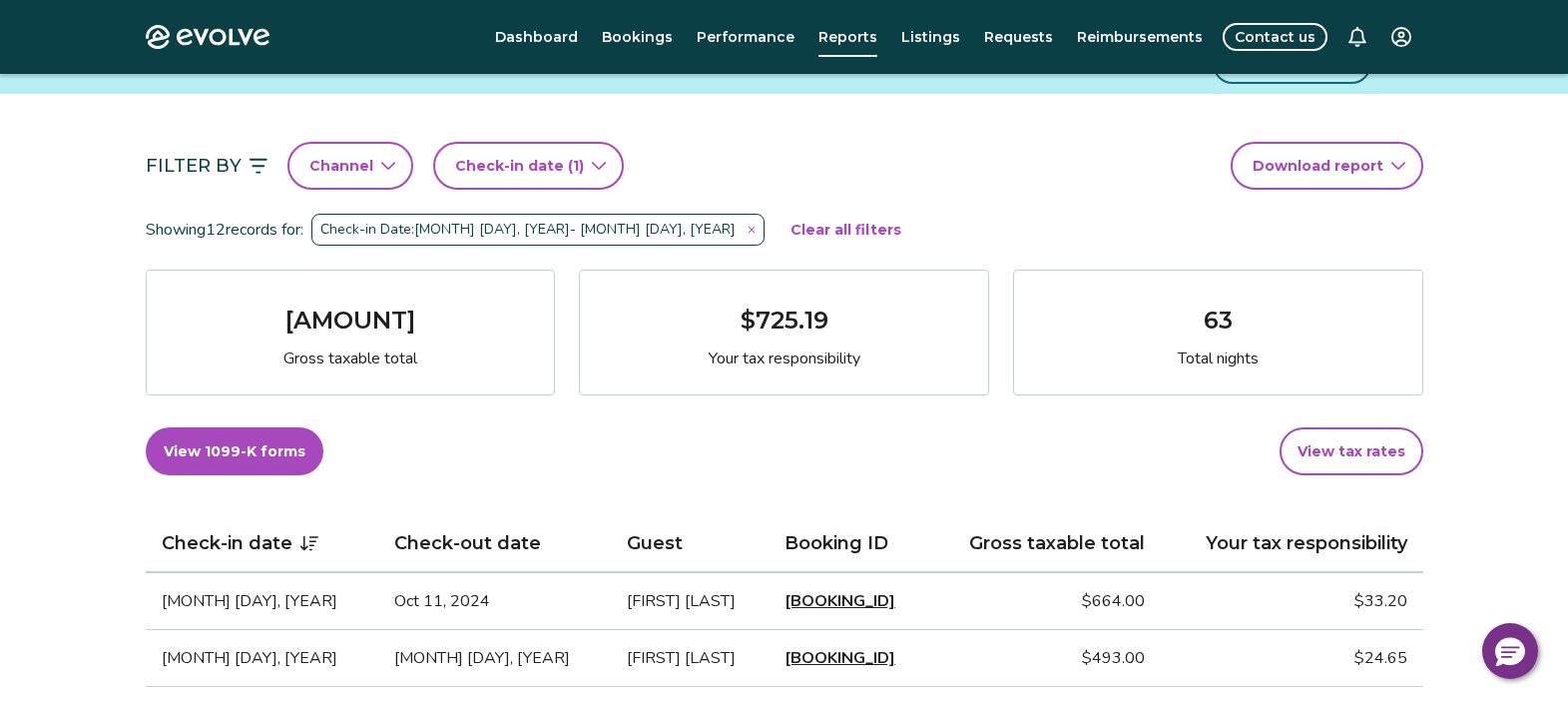 click on "Completed payouts Pending payouts Taxes Charges Adjustments Filter By Channel Payout date (1) Download report Showing 20 payouts for: Processed date: [MONTH] [DAY], [YEAR] - [MONTH] [DAY], [YEAR] Clear all filters Completed $[AMOUNT] Total payout Payout Date Guest Trip dates Booking ID Payout [MONTH] [DAY], [YEAR] [FIRST] [LAST] [MONTH] [DAY] - [MONTH] [DAY], [YEAR] [BOOKING_ID] $[AMOUNT] [MONTH] [DAY], [YEAR] [FIRST] [LAST] [MONTH] [DAY] - [MONTH] [DAY], [YEAR] [BOOKING_ID] $[AMOUNT] [MONTH] [DAY], [YEAR] [FIRST] [LAST] [MONTH] [DAY] - [MONTH] [DAY], [YEAR] [BOOKING_ID] $[AMOUNT] [MONTH] [DAY], [YEAR] [FIRST] [LAST] [MONTH] [DAY] - [MONTH] [DAY], [YEAR] [BOOKING_ID] $[AMOUNT] [MONTH] [DAY], [YEAR] [FIRST] [LAST] [MONTH] [DAY] - [MONTH] [DAY], [YEAR] [BOOKING_ID] $[AMOUNT] [MONTH] [DAY], [YEAR] [FIRST] [LAST] [MONTH] [DAY] - [MONTH] [DAY], [YEAR] [BOOKING_ID] $[AMOUNT] [MONTH] [DAY], [YEAR] [FIRST] [LAST] [MONTH] [DAY] - [MONTH] [DAY], [YEAR] [BOOKING_ID] $[AMOUNT] [MONTH] [DAY], [YEAR] [FIRST] [LAST] [MONTH] [DAY] - [MONTH] [DAY], [YEAR] [BOOKING_ID] $[AMOUNT] [MONTH] [DAY], [YEAR] [FIRST] [LAST] [MONTH] [DAY] - [MONTH] [DAY], [YEAR] [BOOKING_ID] $[AMOUNT] [MONTH] [DAY], [YEAR] [FIRST] [LAST] [MONTH] [DAY] - [MONTH] [DAY], [YEAR] [BOOKING_ID] $[AMOUNT] [MONTH] [DAY], [YEAR] [FIRST] [LAST] [MONTH] [DAY] - [MONTH] [DAY], [YEAR] [BOOKING_ID] $[AMOUNT] [MONTH] [DAY], [YEAR] [FIRST] [LAST] [MONTH] [DAY] - [MONTH] [DAY], [YEAR] [BOOKING_ID] $[AMOUNT]" at bounding box center [784, 683] 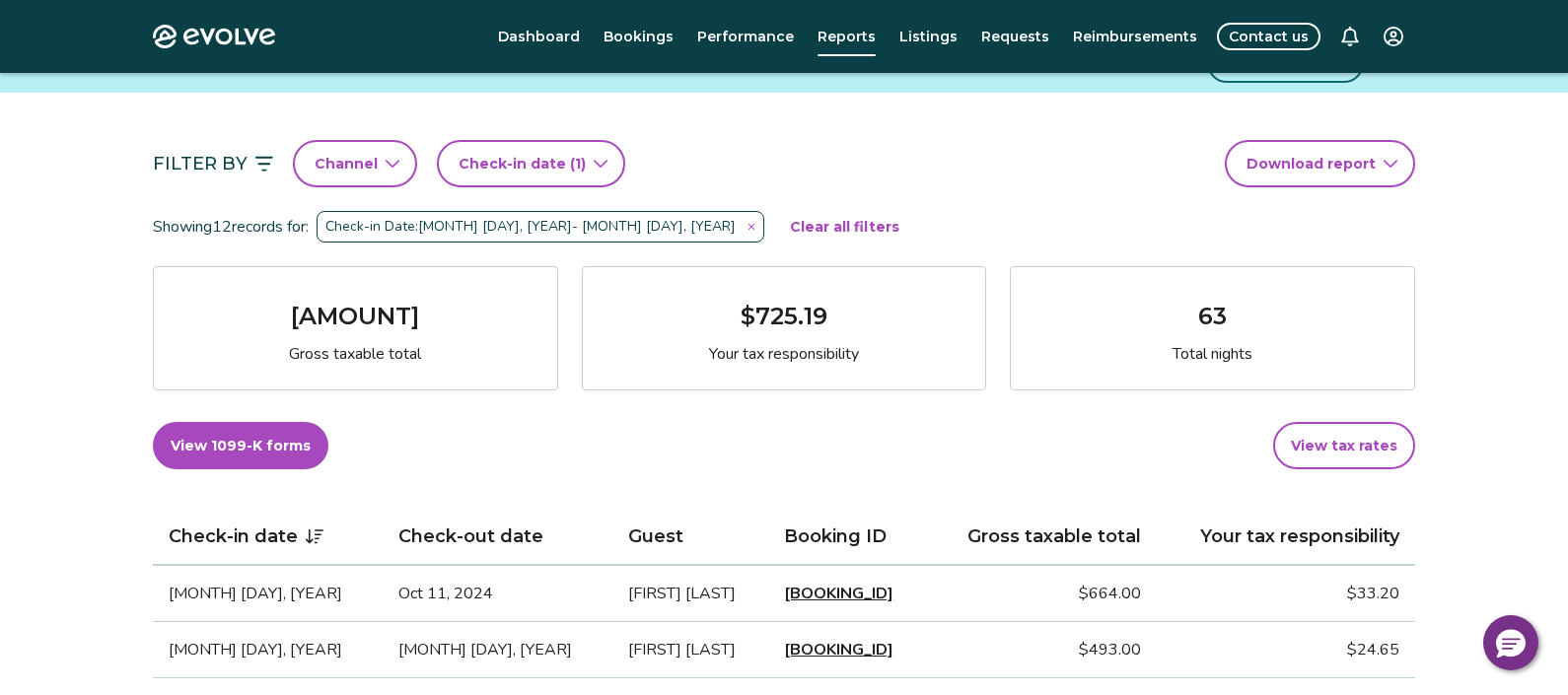 click on "Evolve Dashboard Bookings Performance Reports Listings Requests Reimbursements Contact us Reports Completed payouts Pending payouts Taxes Charges Adjustments Filter By Channel Check-in date (1) Download report Showing 12 records for: Check-in Date: [MONTH] [DAY], [YEAR] - [MONTH] [DAY], [YEAR] Clear all filters $[AMOUNT] Gross taxable total $[AMOUNT] Your tax responsibility [NUMBER] Total nights View 1099-K forms View tax rates Check-in date Check-out date Guest Booking ID Gross taxable total Your tax responsibility [MONTH] [DAY], [YEAR] [MONTH] [DAY], [YEAR] [FIRST] [LAST] [BOOKING_ID] $[AMOUNT] $[AMOUNT] [MONTH] [DAY], [YEAR] [MONTH] [DAY], [YEAR] [FIRST] [LAST] [BOOKING_ID] $[AMOUNT] $[AMOUNT] [MONTH] [DAY], [YEAR] [MONTH] [DAY], [YEAR] [FIRST] [LAST] [BOOKING_ID] $[AMOUNT] $[AMOUNT] [MONTH] [DAY], [YEAR] [MONTH] [DAY], [YEAR] [FIRST] [LAST] [BOOKING_ID] $[AMOUNT] $[AMOUNT] [MONTH] [DAY], [YEAR] [MONTH] [DAY], [YEAR] [FIRST] [LAST] [BOOKING_ID] $[AMOUNT] $[AMOUNT] [MONTH] [DAY], [YEAR] [MONTH] [DAY], [YEAR] [FIRST] [LAST] [BOOKING_ID] $[AMOUNT] $[AMOUNT] [MONTH] [DAY], [YEAR] [MONTH] [DAY], [YEAR] [FIRST] [LAST] [BOOKING_ID] $[AMOUNT] $[AMOUNT] [MONTH] [DAY], [YEAR] [MONTH] [DAY], [YEAR] [FIRST] [LAST] [BOOKING_ID] $[AMOUNT] $[AMOUNT] [MONTH] [DAY], [YEAR] [MONTH] [DAY], [YEAR] [FIRST] [LAST] [BOOKING_ID] $[AMOUNT] $[AMOUNT] [MONTH] [DAY], [YEAR] [MONTH] [DAY], [YEAR] [FIRST] [LAST] [BOOKING_ID] $[AMOUNT] $[AMOUNT] [MONTH] [DAY], [YEAR] [MONTH] [DAY], [YEAR] [FIRST] [LAST] [BOOKING_ID] $[AMOUNT] $[AMOUNT] [MONTH] [DAY], [YEAR] [MONTH] [DAY], [YEAR] [FIRST] [LAST] [BOOKING_ID] $[AMOUNT] $[AMOUNT] [MONTH] [DAY], [YEAR] [MONTH] [DAY], [YEAR] [FIRST] [LAST] [BOOKING_ID] $[AMOUNT] $[AMOUNT]" at bounding box center [784, 948] 